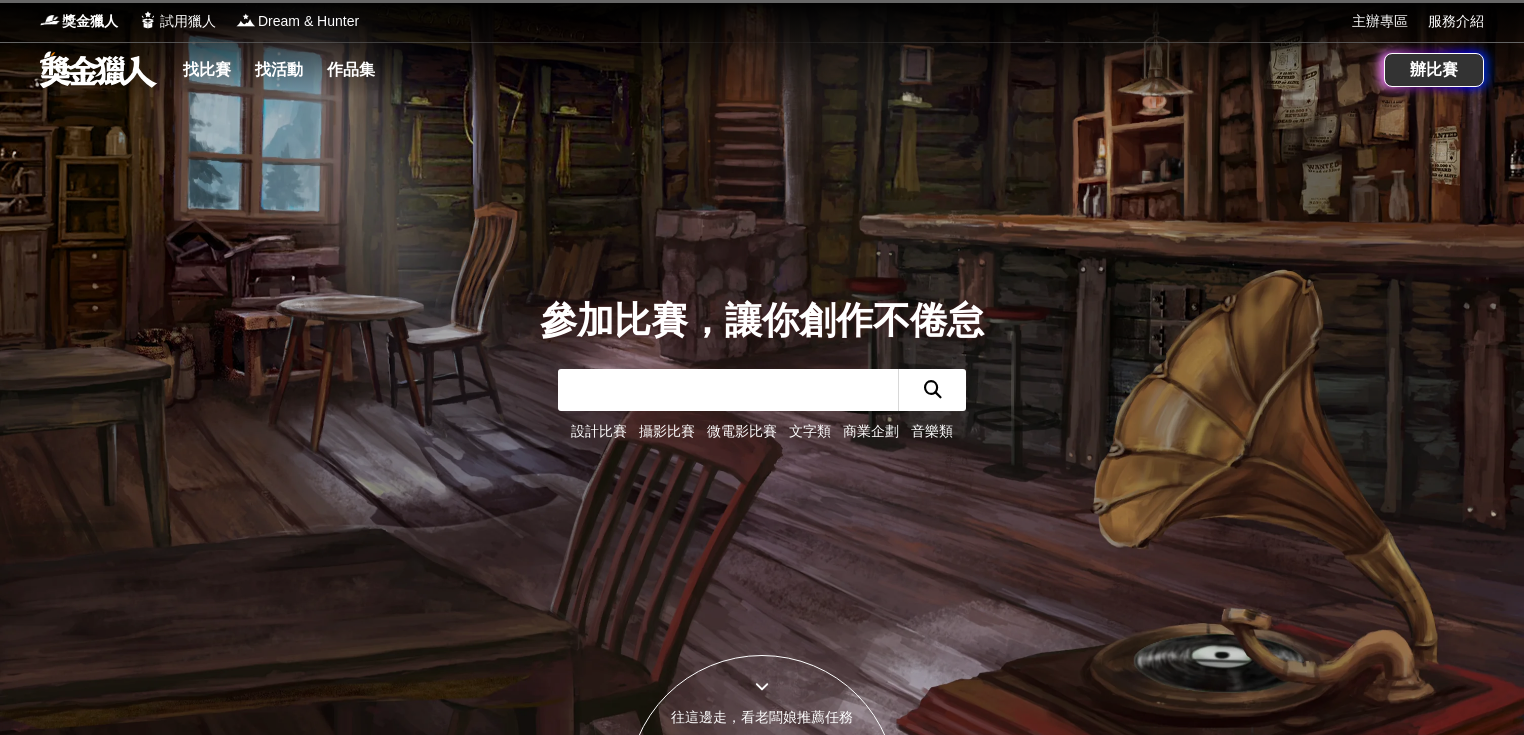 scroll, scrollTop: 0, scrollLeft: 0, axis: both 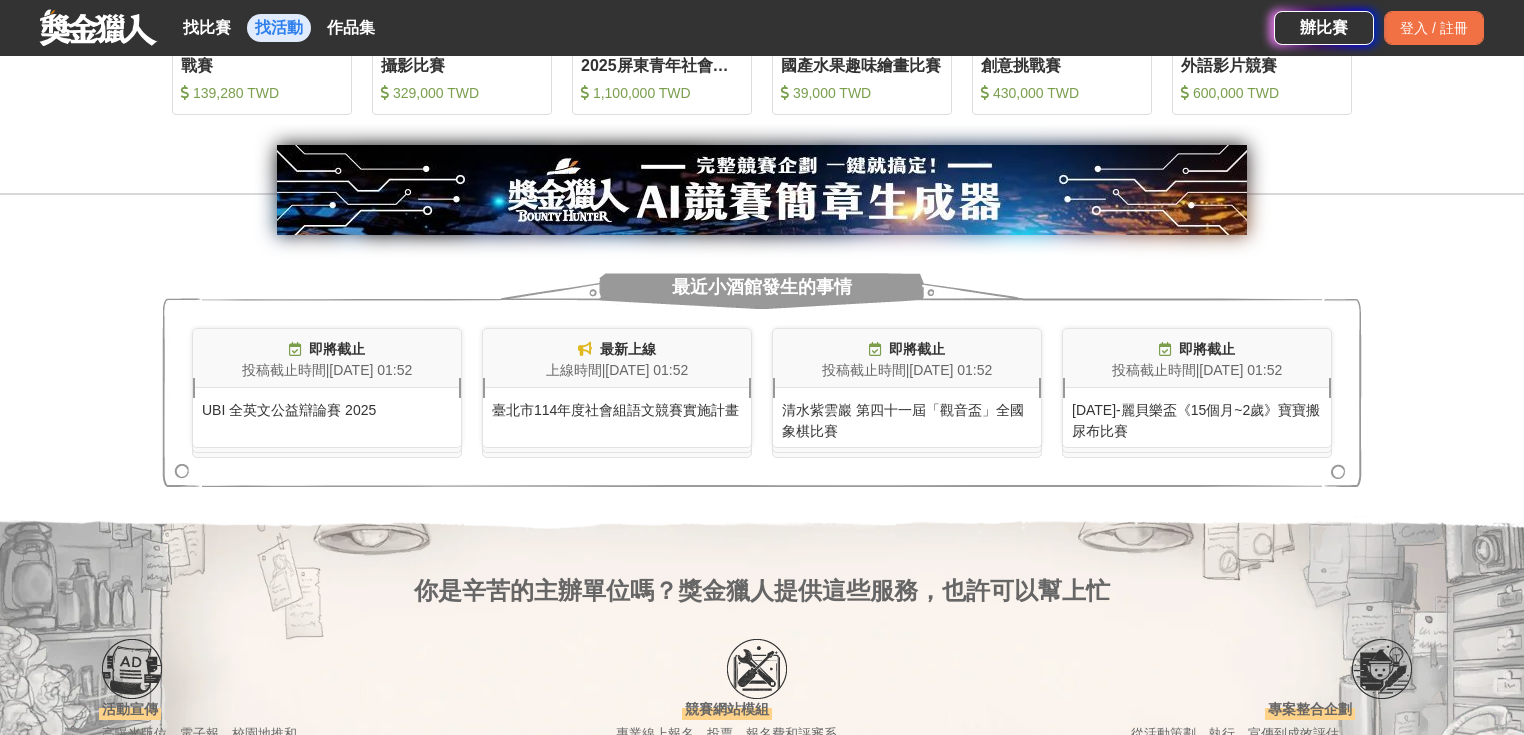 click on "找活動" at bounding box center [279, 28] 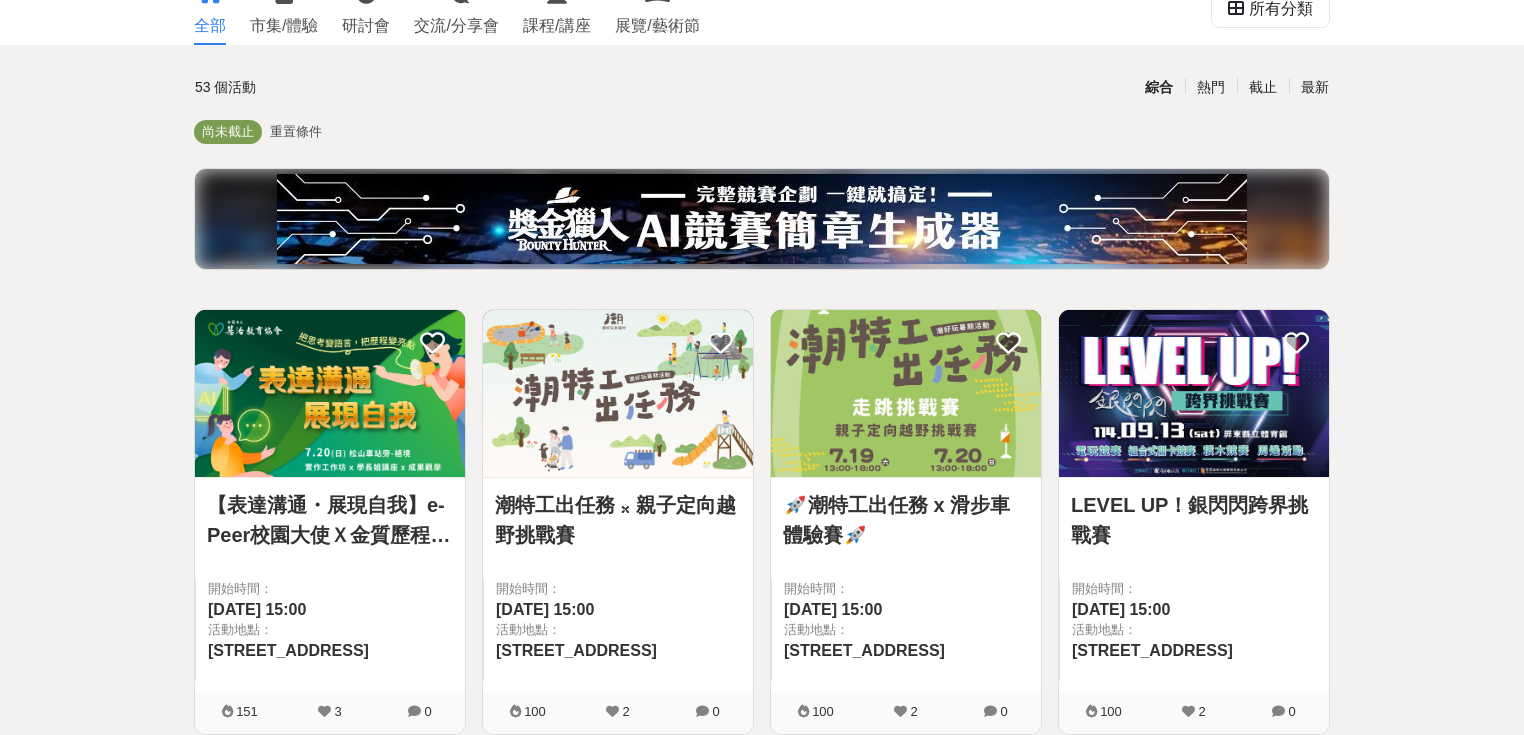 scroll, scrollTop: 0, scrollLeft: 0, axis: both 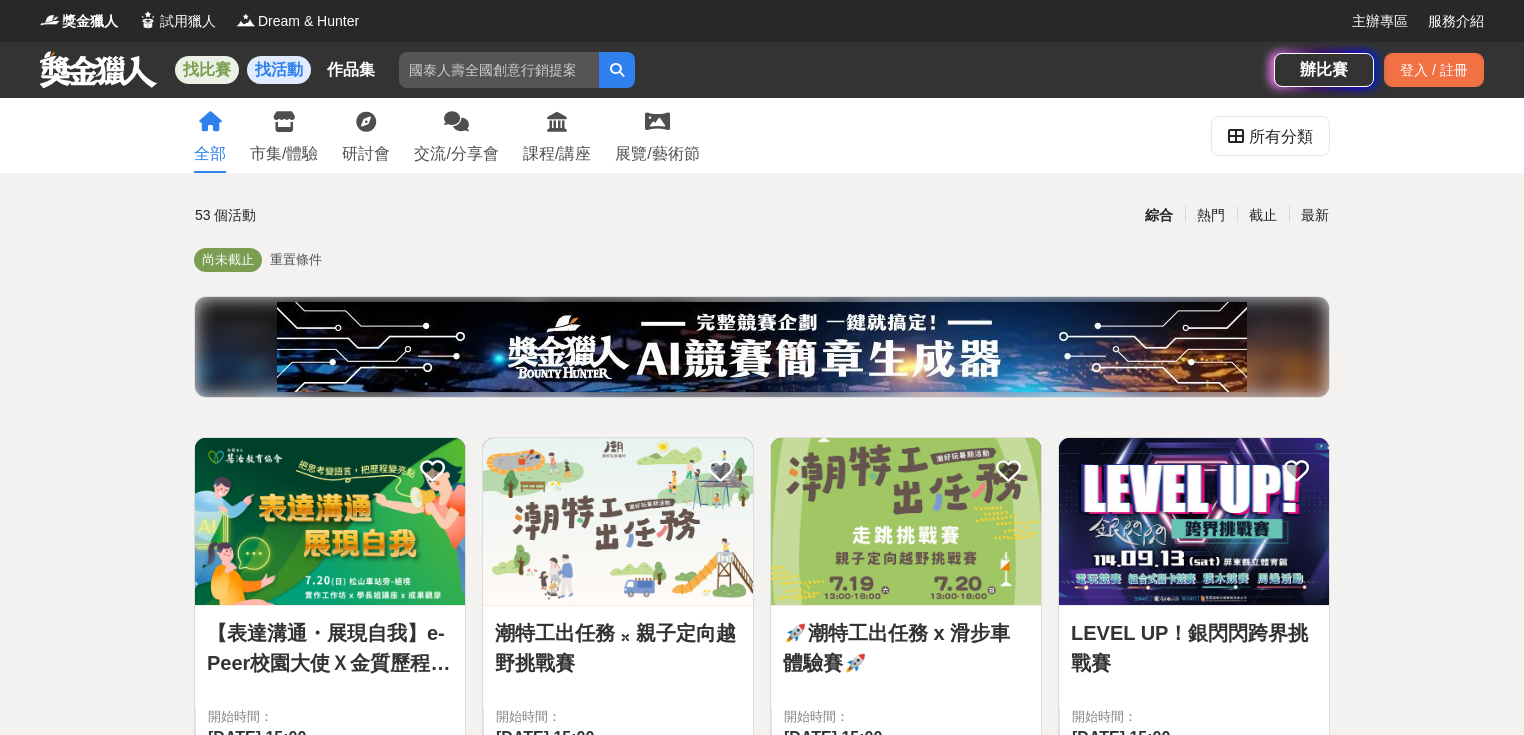click on "找比賽" at bounding box center (207, 70) 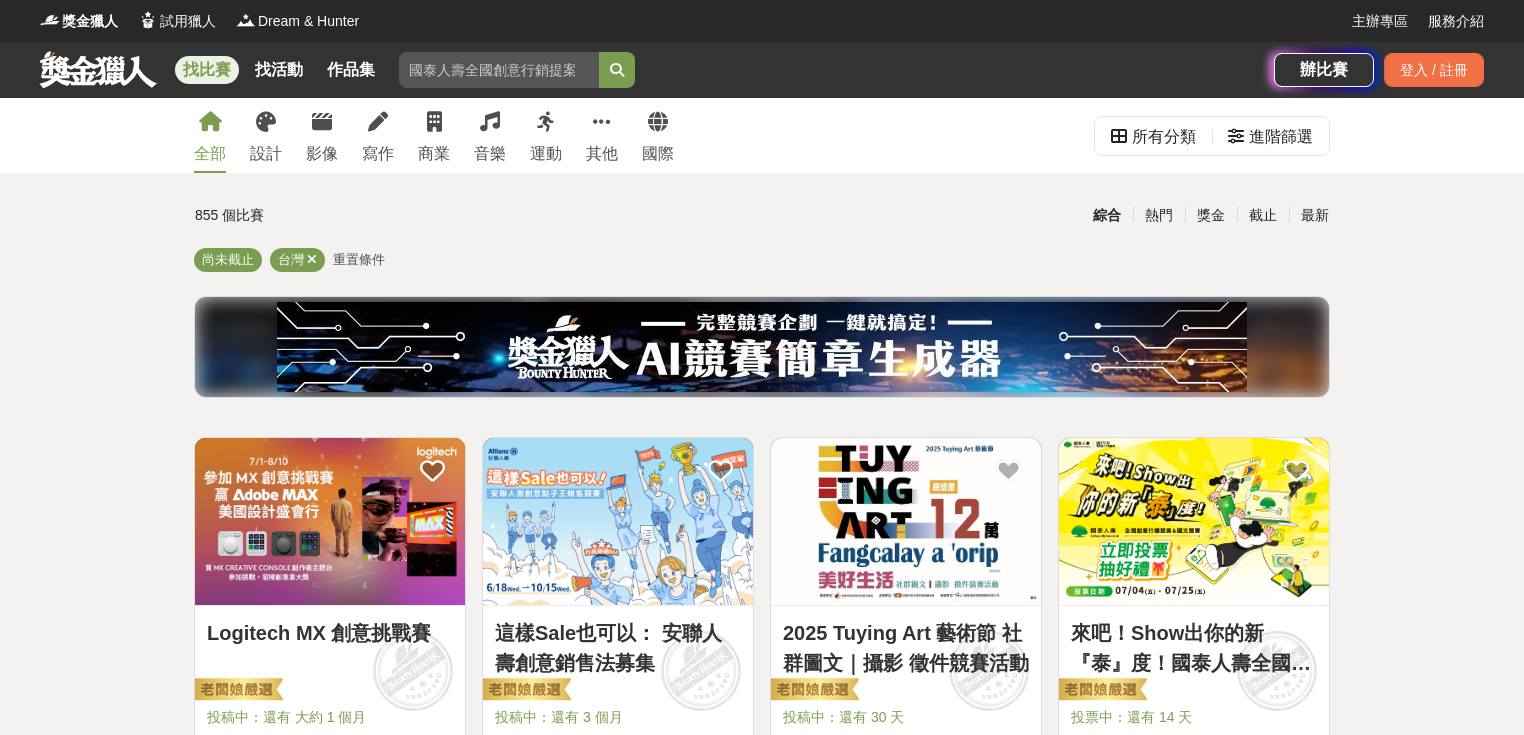 click on "全部 設計 影像 寫作 商業 音樂 運動 其他 國際 所有分類 進階篩選 855   個比賽 綜合 熱門 獎金 截止 最新 尚未截止 台灣 重置條件 Logitech MX 創意挑戰賽 投稿中：還有 大約 1 個月 總獎金： 139,280 139,280 TWD 最高獎金： -- 67,855 70 0 這樣Sale也可以： 安聯人壽創意銷售法募集 投稿中：還有 3 個月 總獎金： 500,000 500,000 TWD 最高獎金： 100,000 TWD 53,194 64 0 2025 Tuying Art 藝術節 社群圖文｜攝影 徵件競賽活動 投稿中：還有 30 天 總獎金： 120,000 120,000 TWD 最高獎金： 20,000 TWD 13,011 28 0 來吧！Show出你的新『泰』度！國泰人壽全國創意行銷提案&圖文競賽 投票中：還有 14 天 總獎金： 1,000,260 100 萬 TWD 最高獎金： 180,000 TWD 186,771 755 0 2025「臺灣繪果季」國產水果趣味繪畫比賽 投稿中：還有 2 個月 總獎金： 39,000 39,000 TWD 最高獎金： -- 8,572 54 0 梭哈青春 ALL IN —2025屏東青年社會創新競賽 TWD 0" at bounding box center (762, 1684) 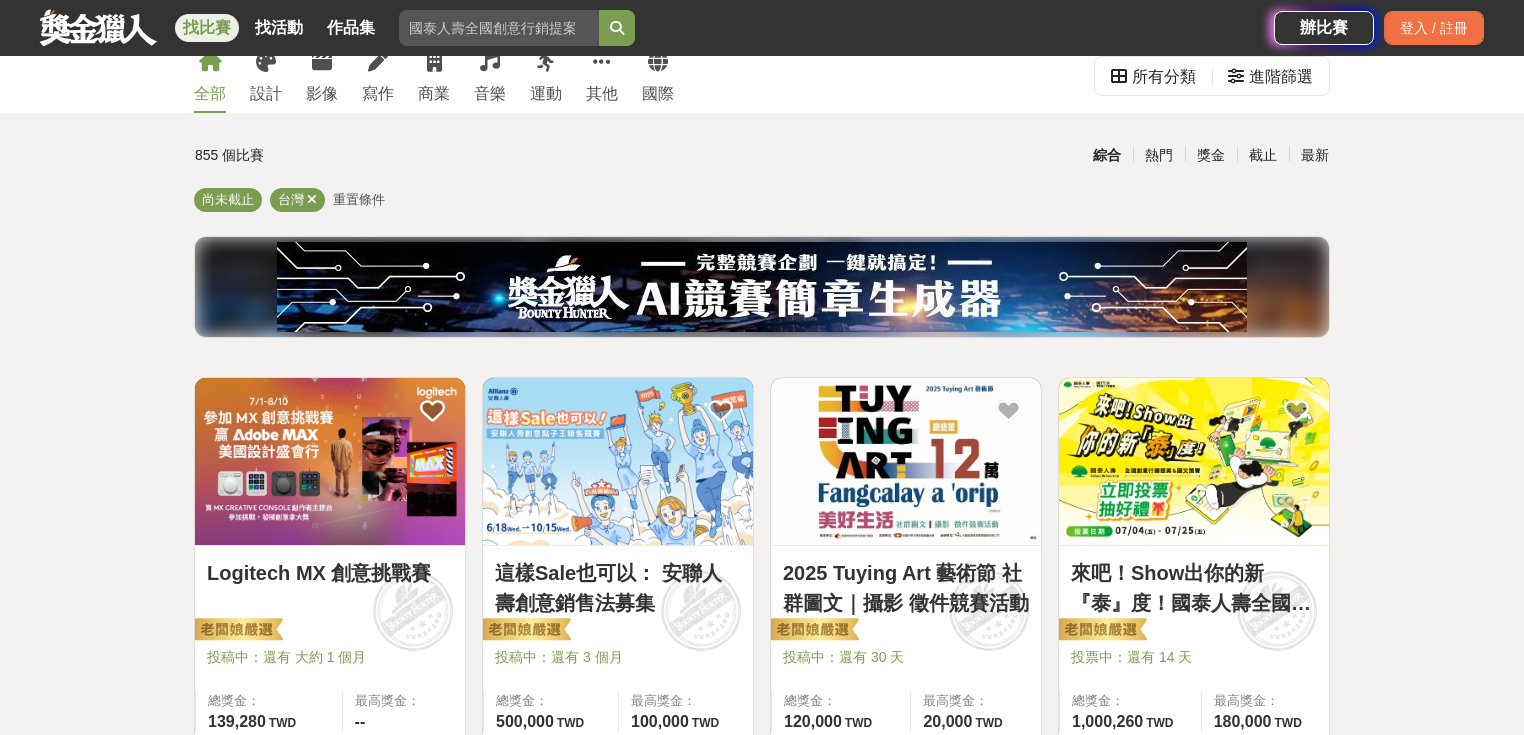 scroll, scrollTop: 240, scrollLeft: 0, axis: vertical 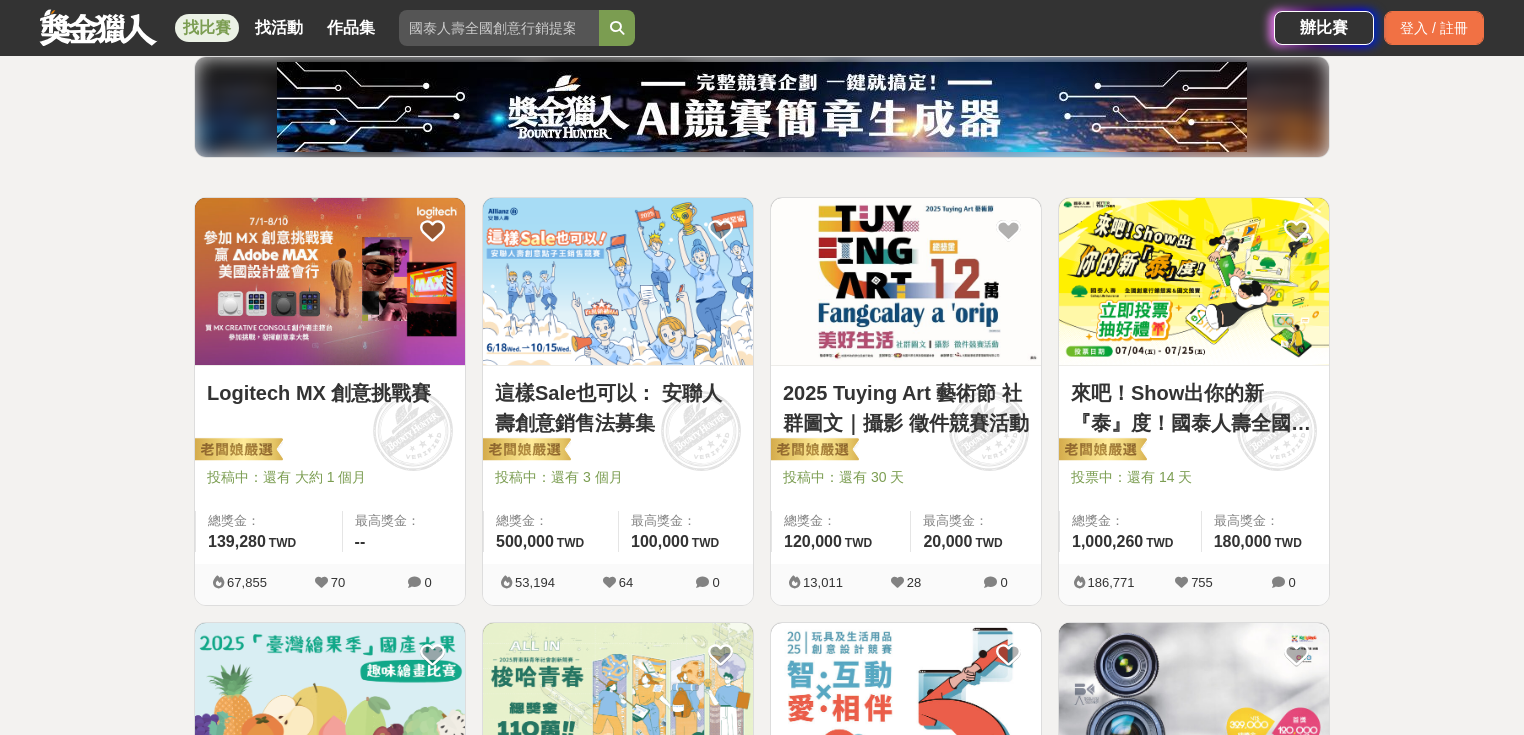 click at bounding box center (906, 281) 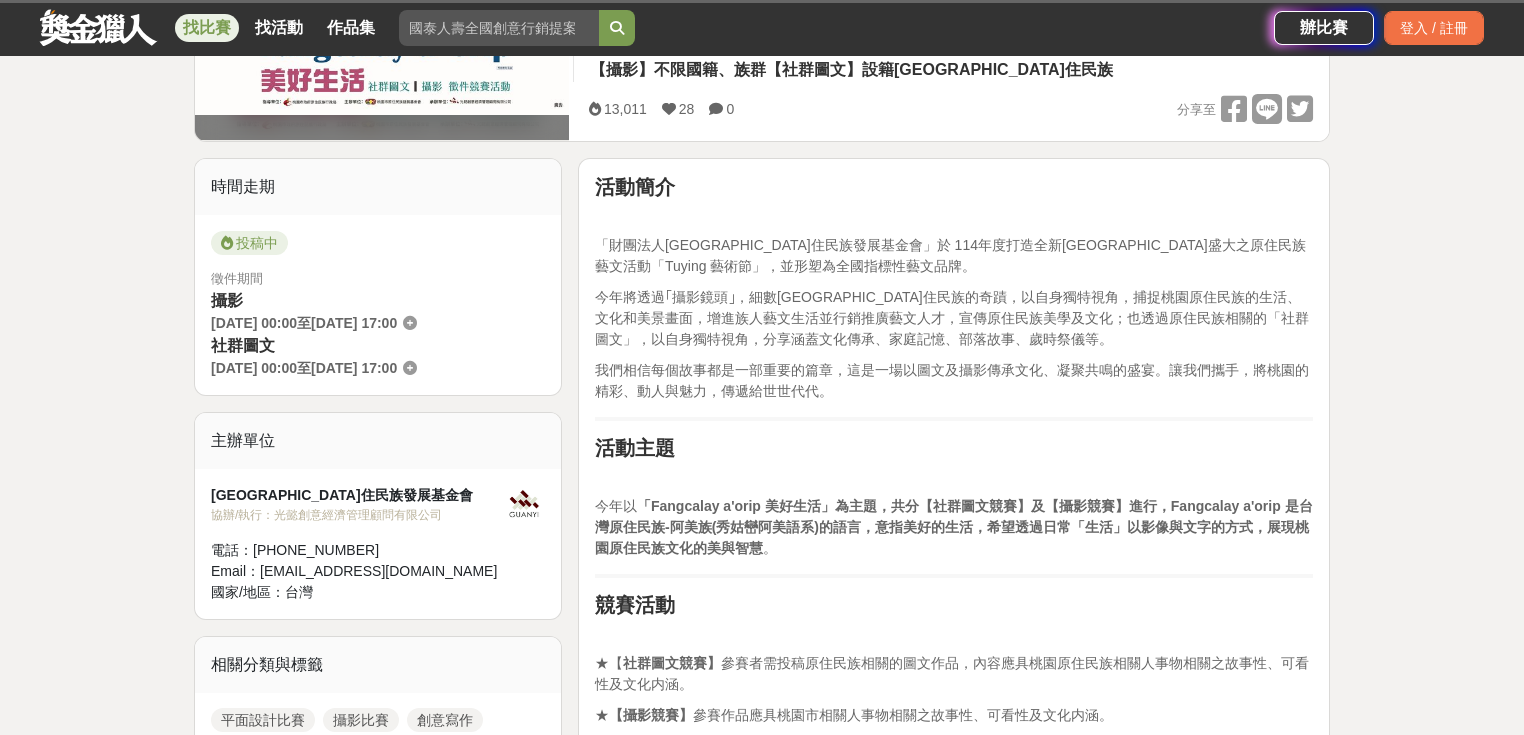scroll, scrollTop: 320, scrollLeft: 0, axis: vertical 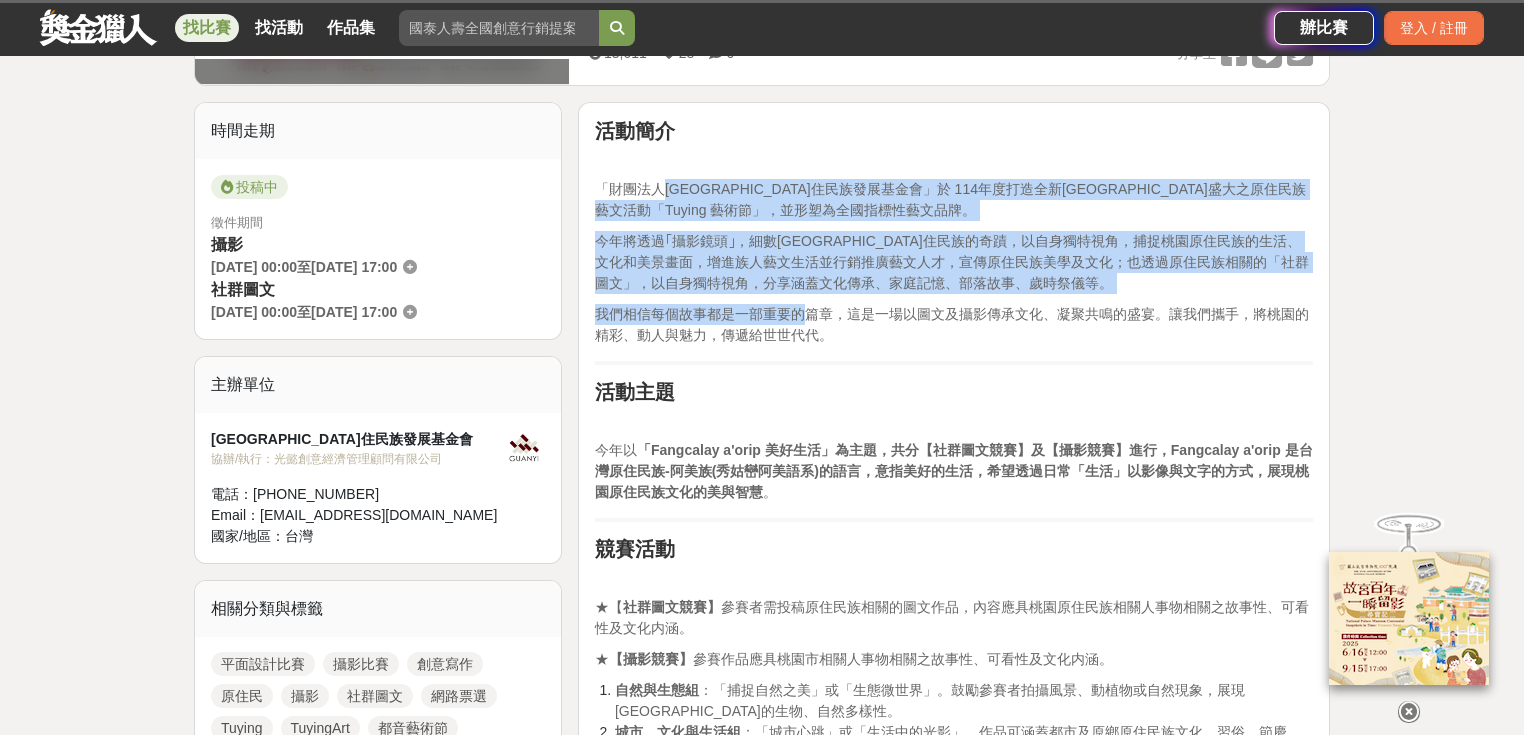 drag, startPoint x: 793, startPoint y: 251, endPoint x: 658, endPoint y: 176, distance: 154.43445 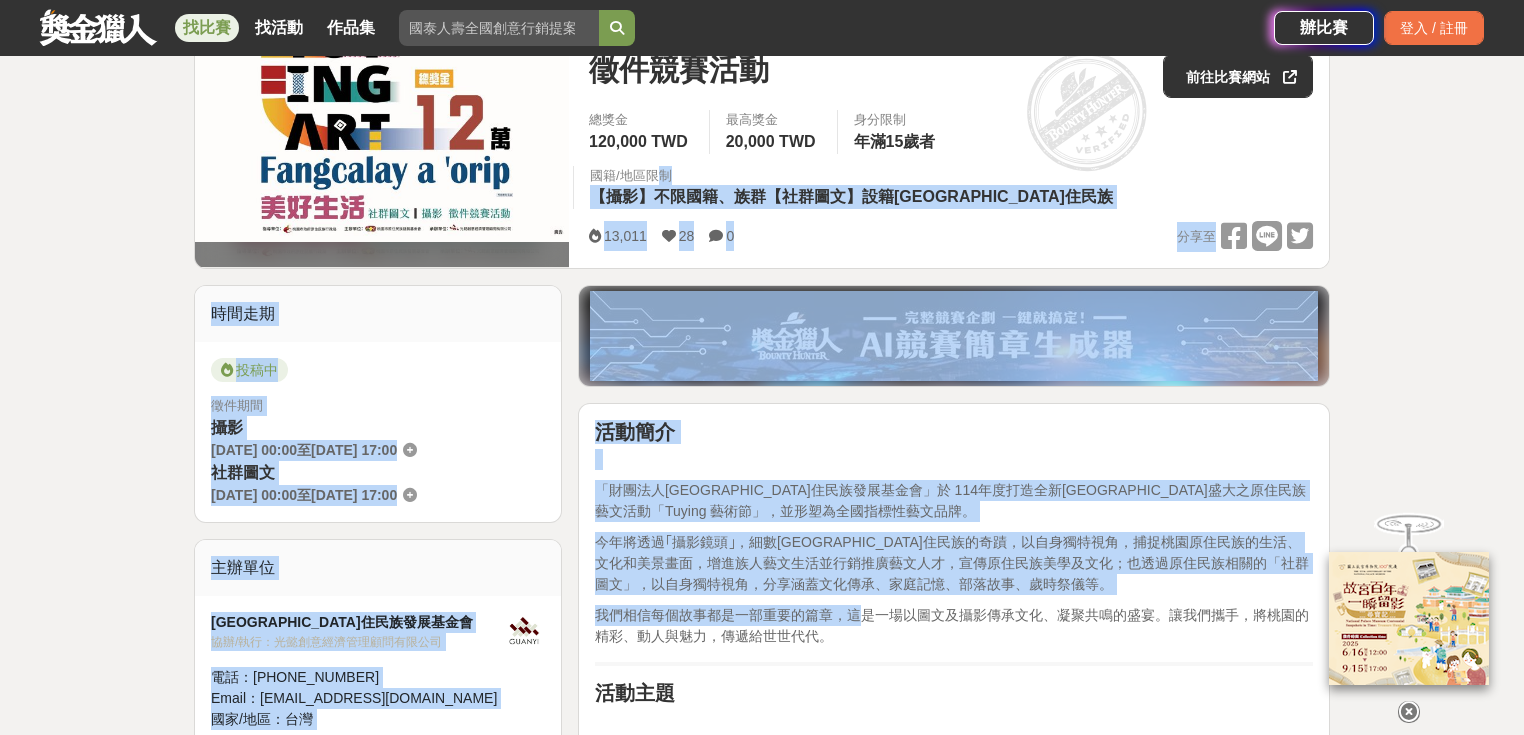 drag, startPoint x: 657, startPoint y: 180, endPoint x: 869, endPoint y: 607, distance: 476.73157 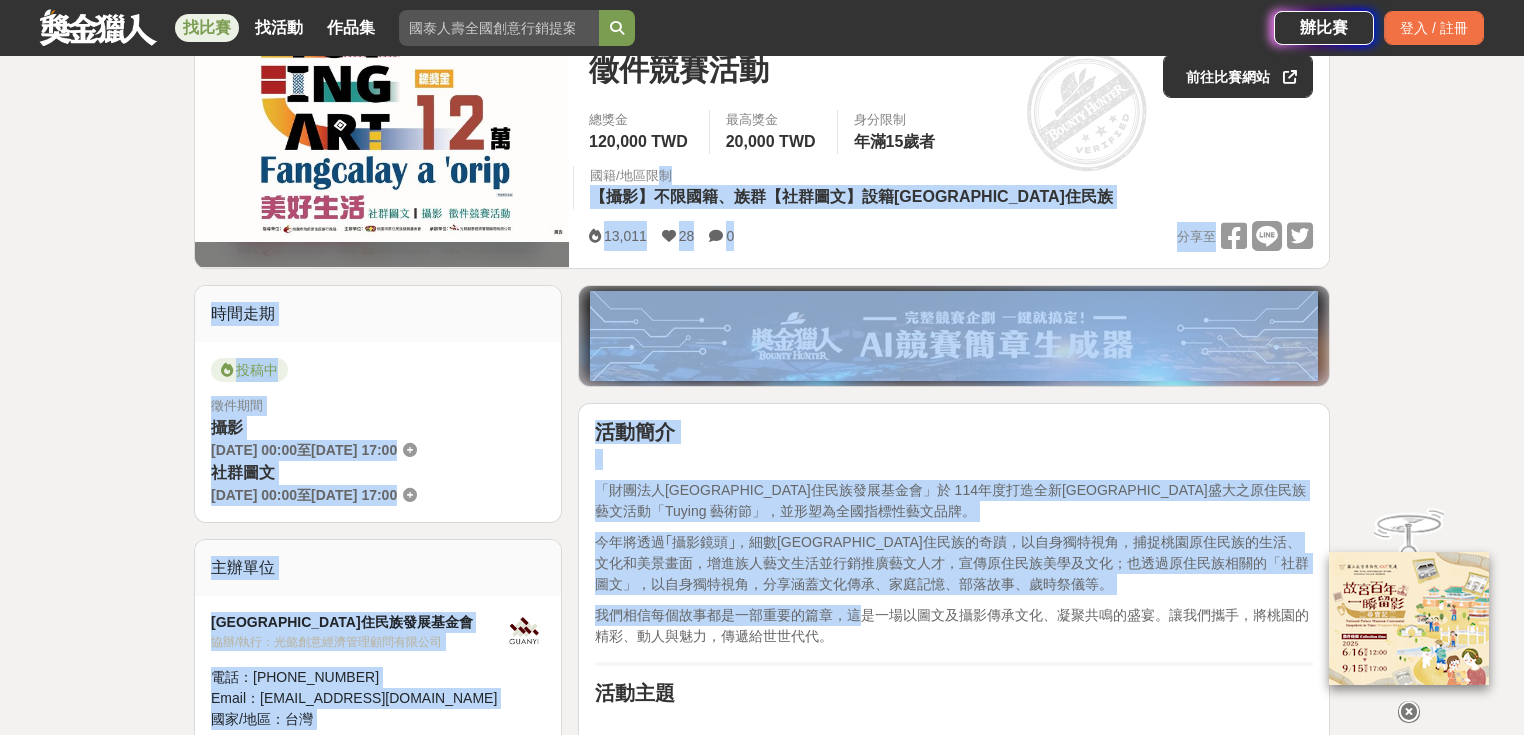 click on "2025 Tuying Art 藝術節 社群圖文｜攝影 徵件競賽活動 收藏 前往比賽網站 總獎金 120,000   TWD 最高獎金 20,000   TWD 身分限制 年滿15歲者 國籍/地區限制 【攝影】不限國籍、族群【社群圖文】設籍[GEOGRAPHIC_DATA]住民族 13,011 28 0 分享至 收藏 前往比賽網站 時間走期 投稿中 徵件期間 攝影 [DATE] 00:00  至  [DATE] 17:00 社群圖文 [DATE] 00:00  至  [DATE] 17:00 主辦單位 [GEOGRAPHIC_DATA]住民族發展基金會 協辦/執行： [PERSON_NAME]創意經濟管理顧問有限公司 電話： [PHONE_NUMBER] Email： [EMAIL_ADDRESS][DOMAIN_NAME] 國家/地區： 台灣 相關分類與標籤 平面設計比賽 攝影比賽 創意寫作 原住民 攝影 社群圖文 網路票選 Tuying TuyingArt 都音藝術節 [GEOGRAPHIC_DATA]住民族發展基金會 活動刊登資訊 刊登者： [PERSON_NAME]創意經濟管理顧問有限公司 刊登時間： [DATE] 00:00 最後更新： [DATE] 13:50 報名系統：使用獎金獵人平台   這是什麼 Z S" at bounding box center [762, 2130] 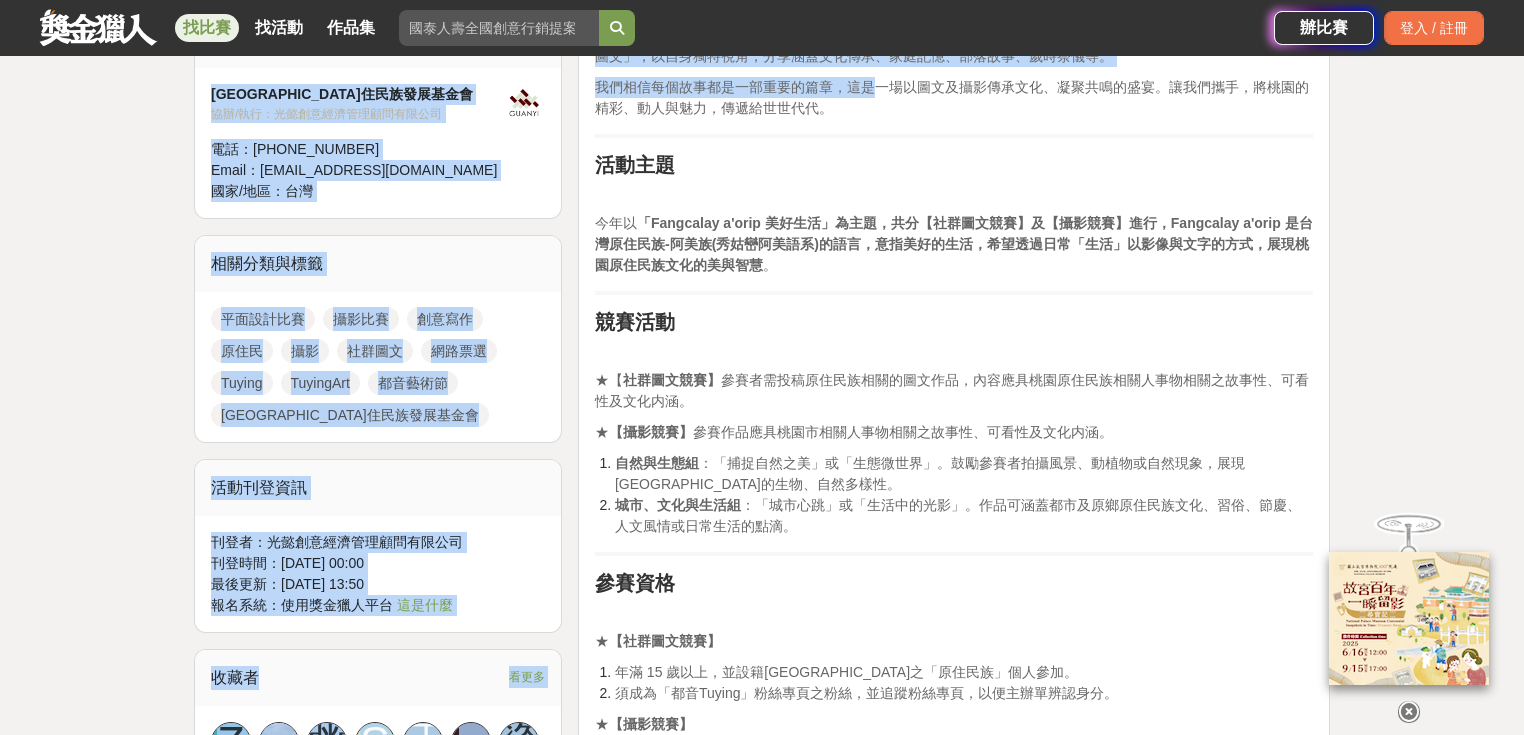 scroll, scrollTop: 880, scrollLeft: 0, axis: vertical 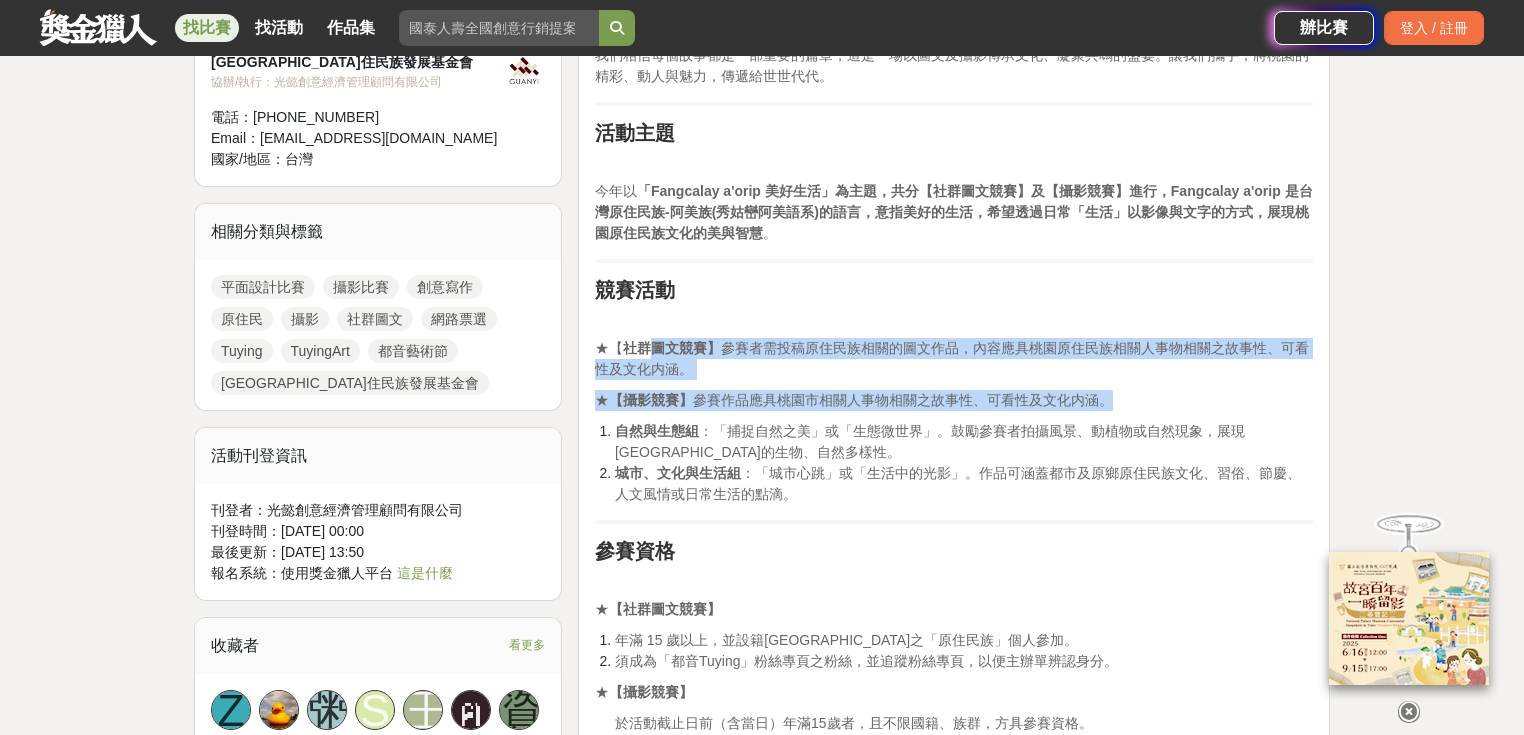 drag, startPoint x: 648, startPoint y: 356, endPoint x: 769, endPoint y: 533, distance: 214.40616 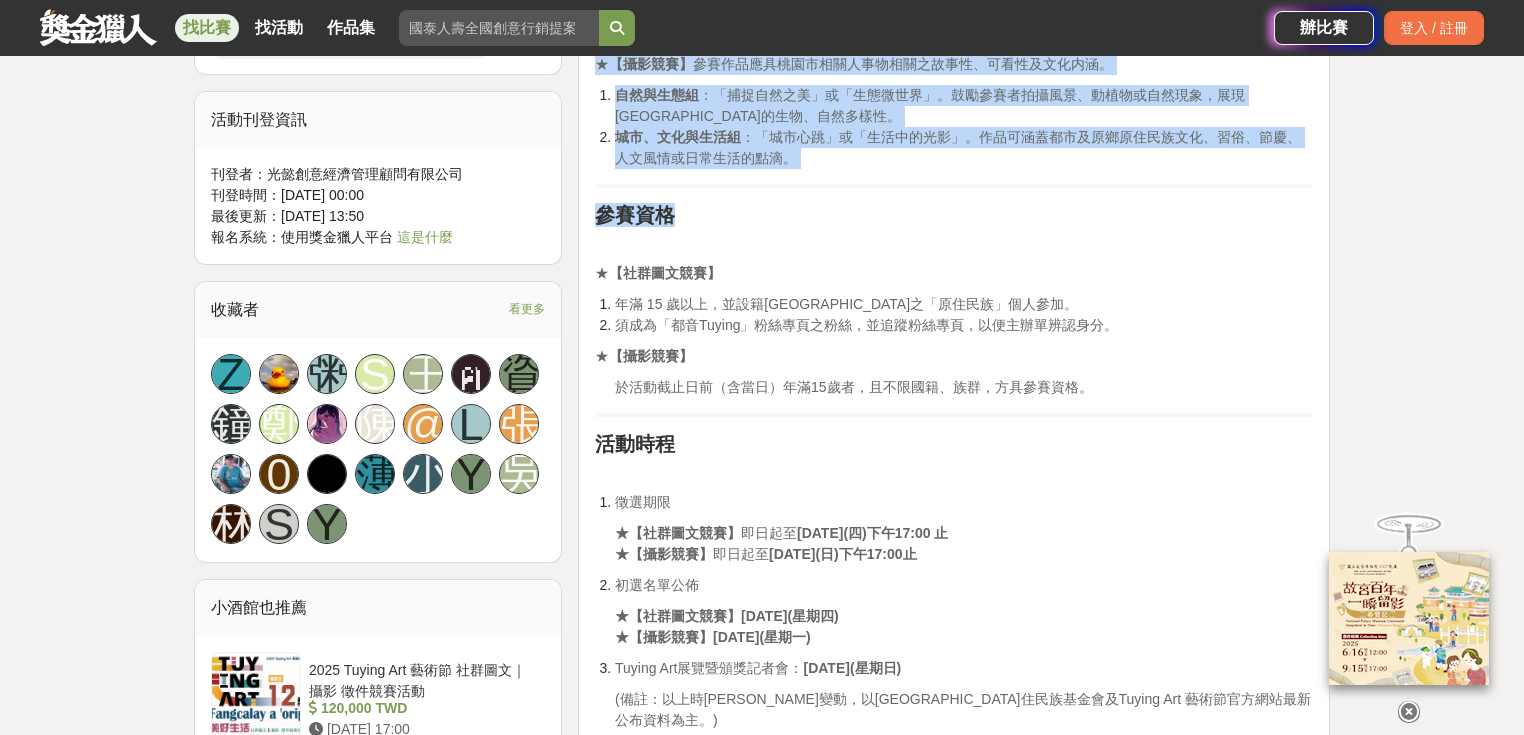 scroll, scrollTop: 1360, scrollLeft: 0, axis: vertical 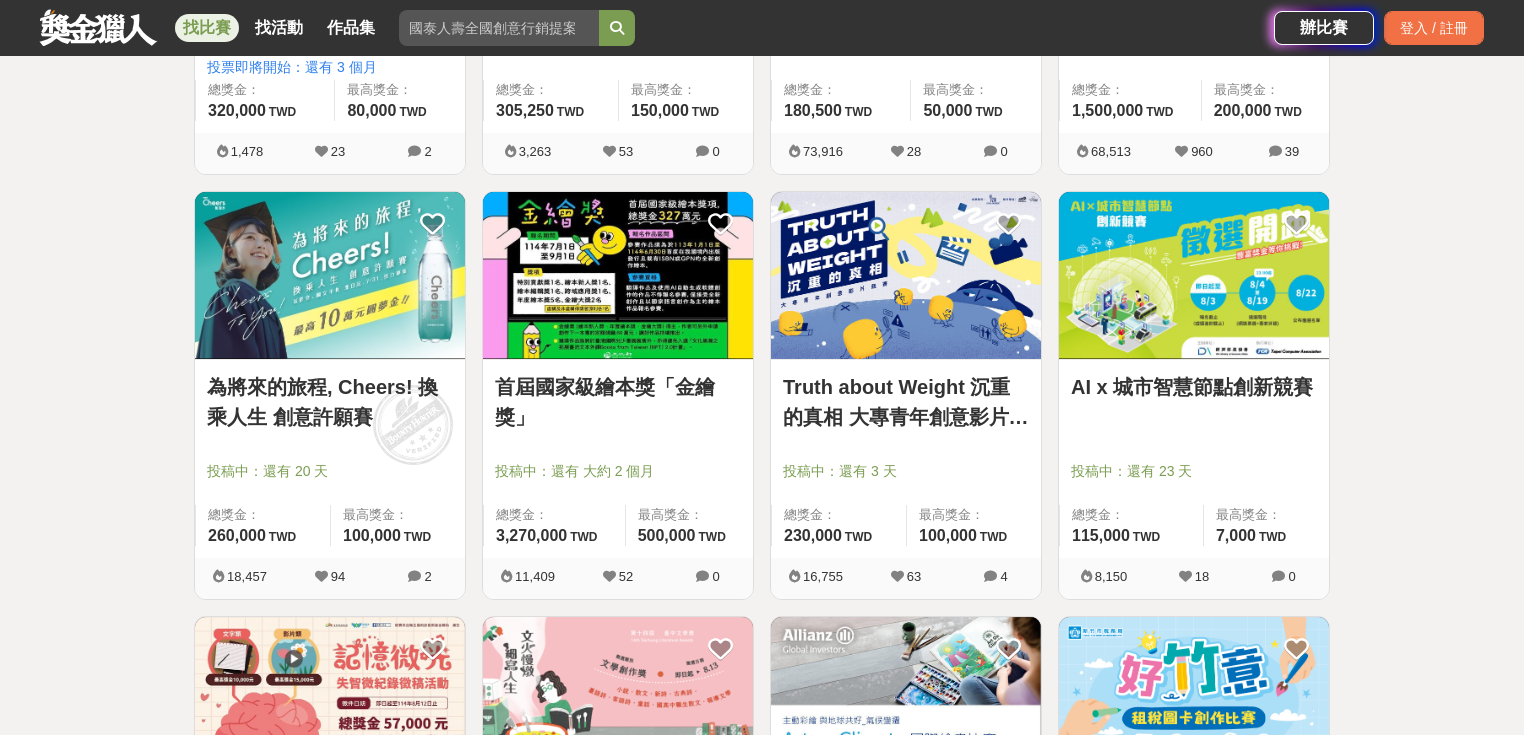 click at bounding box center (330, 275) 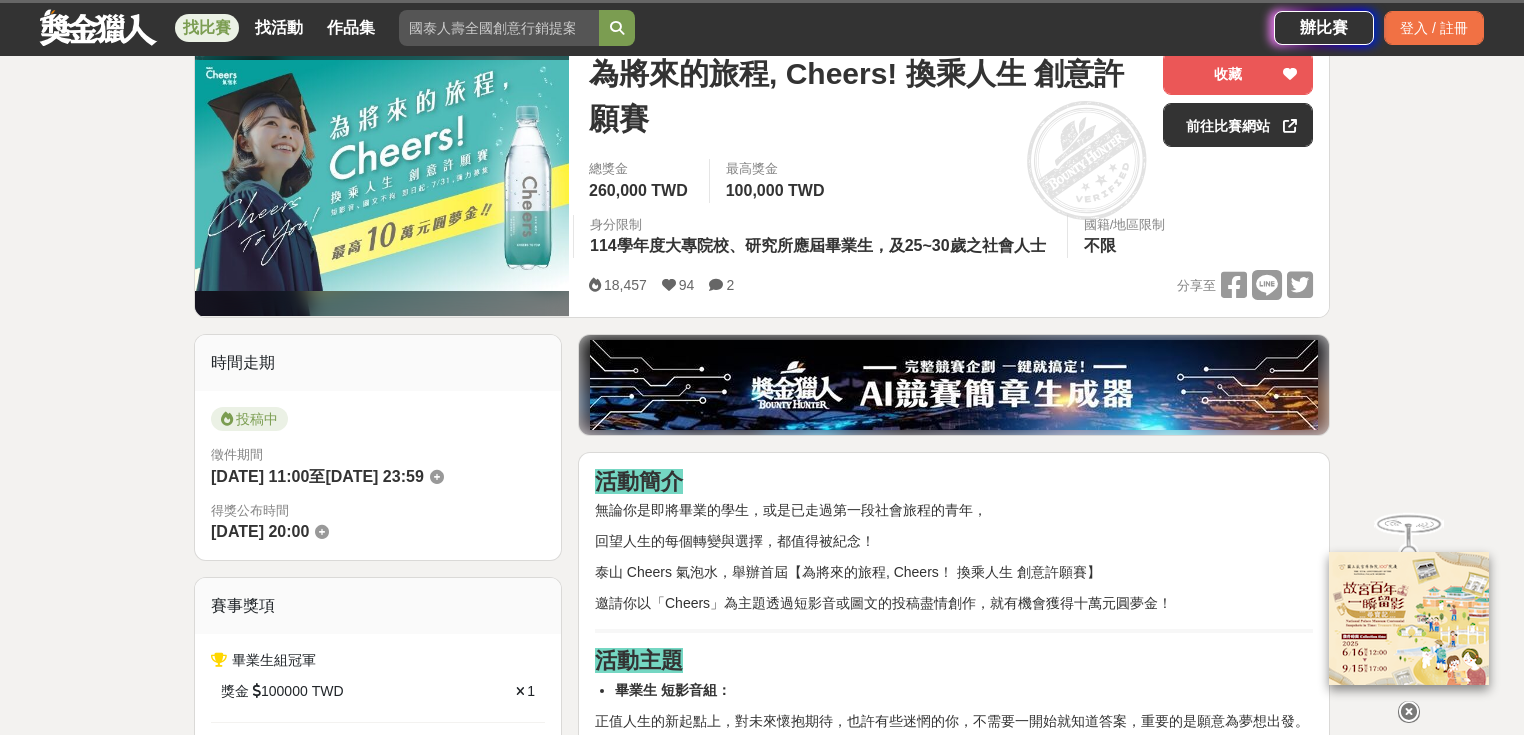 scroll, scrollTop: 560, scrollLeft: 0, axis: vertical 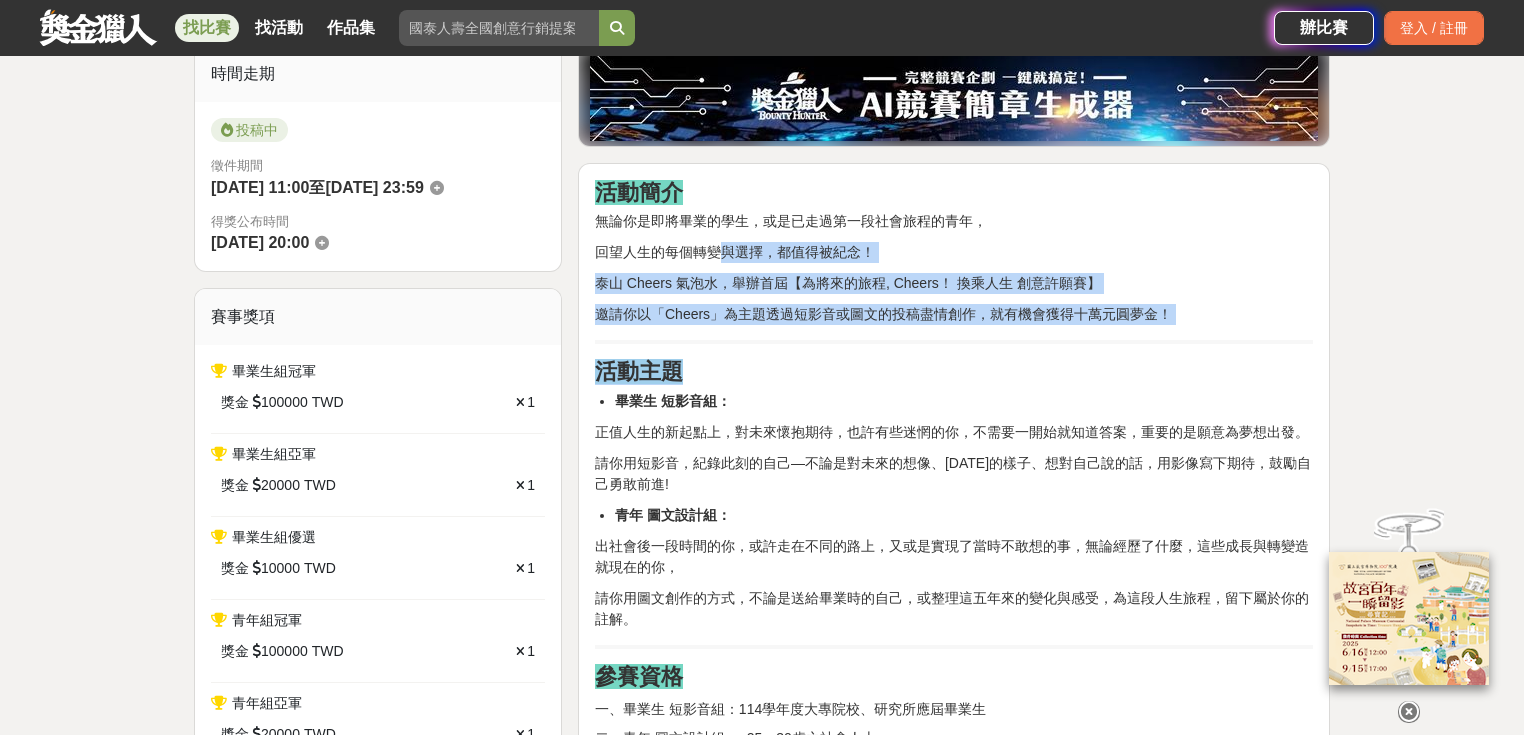 drag, startPoint x: 720, startPoint y: 242, endPoint x: 754, endPoint y: 348, distance: 111.31936 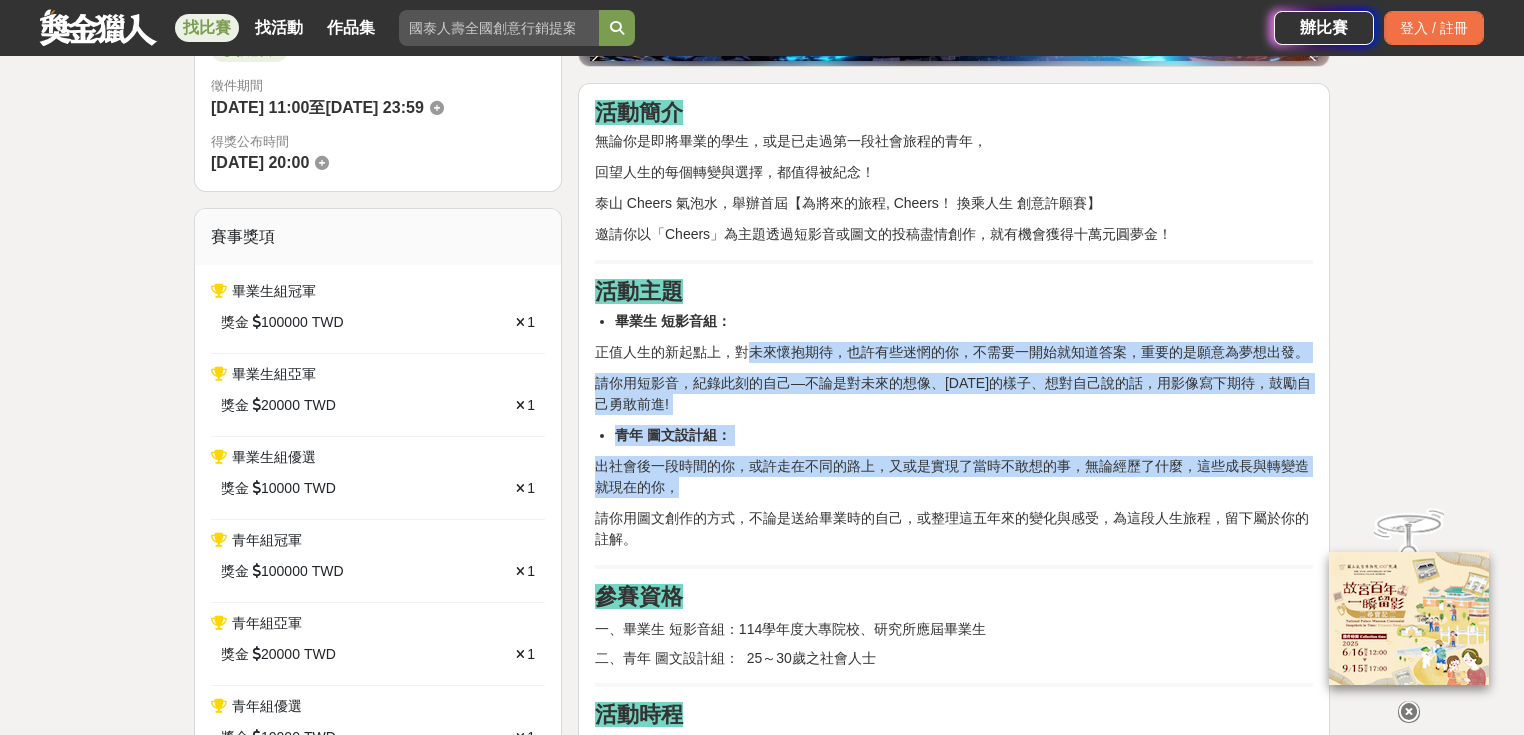 drag, startPoint x: 754, startPoint y: 348, endPoint x: 868, endPoint y: 549, distance: 231.07791 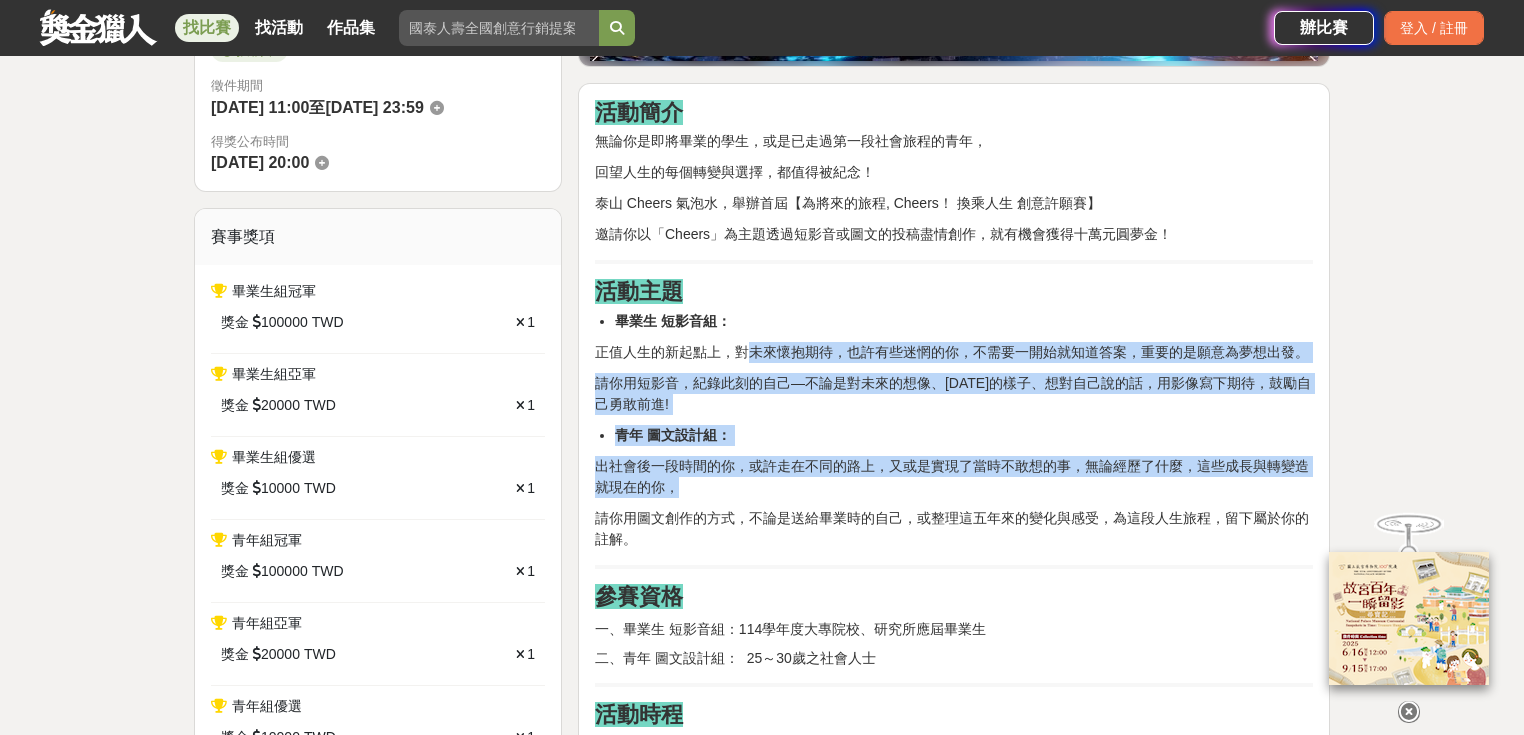 click on "活動簡介 無論你是即將畢業的學生，或是已走過第一段社會旅程的青年， 回望人生的每個轉變與選擇，都值得被紀念！ 泰山 Cheers 氣泡水，舉辦首屆【為將來的旅程, Cheers！ 換乘人生 創意許願賽】 邀請你以「Cheers」為主題透過短影音或圖文的投稿盡情創作，就有機會獲得十萬元圓夢金！ 活動主題 畢業生 短影音組： 正值人生的新起點上，對未來懷抱期待，也許有些迷惘的你，不需要一開始就知道答案，重要的是願意為夢想出發。 請你用短影音，紀錄此刻的自己—不論是對未來的想像、[DATE]的樣子、想對自己說的話，用影像寫下期待，鼓勵自己勇敢前進!  青年 圖文設計組： 出社會後一段時間的你，或許走在不同的路上，又或是實現了當時不敢想的事，無論經歷了什麼，這些成長與轉變造就現在的你， 參賽資格 二、青年 圖文設計組：  25～30歲之社會人士 40%" at bounding box center [954, 1587] 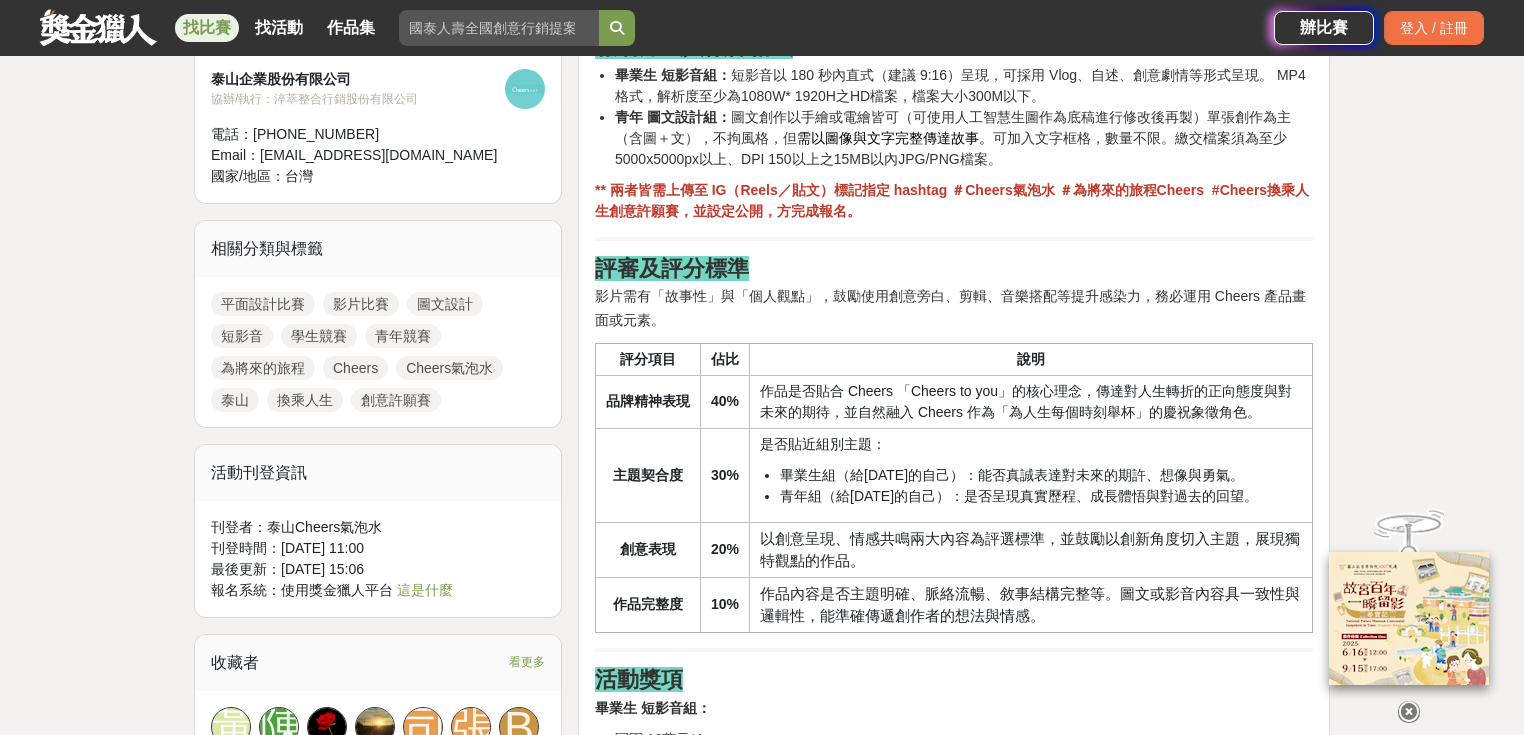 scroll, scrollTop: 1760, scrollLeft: 0, axis: vertical 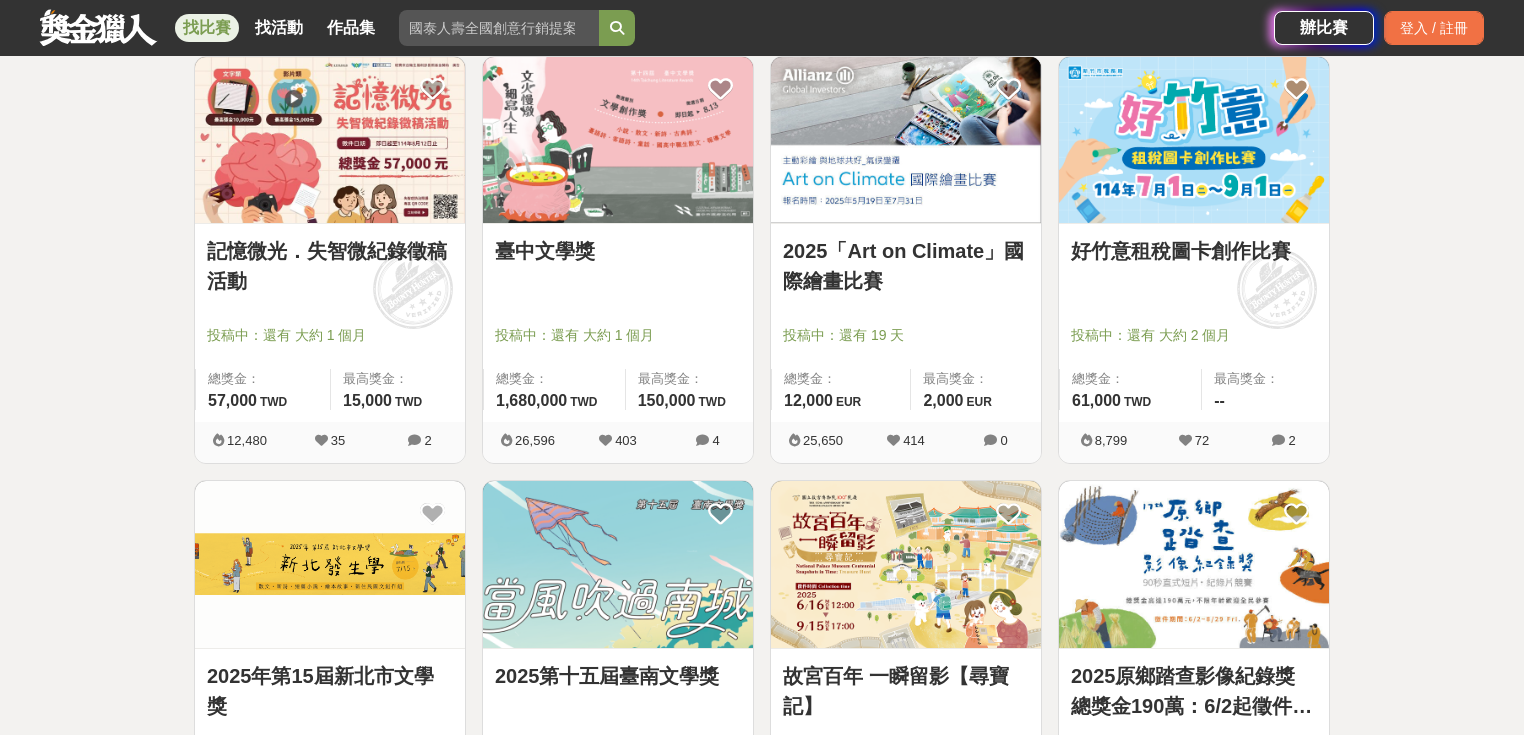 click on "記憶微光．失智微紀錄徵稿活動" at bounding box center [330, 266] 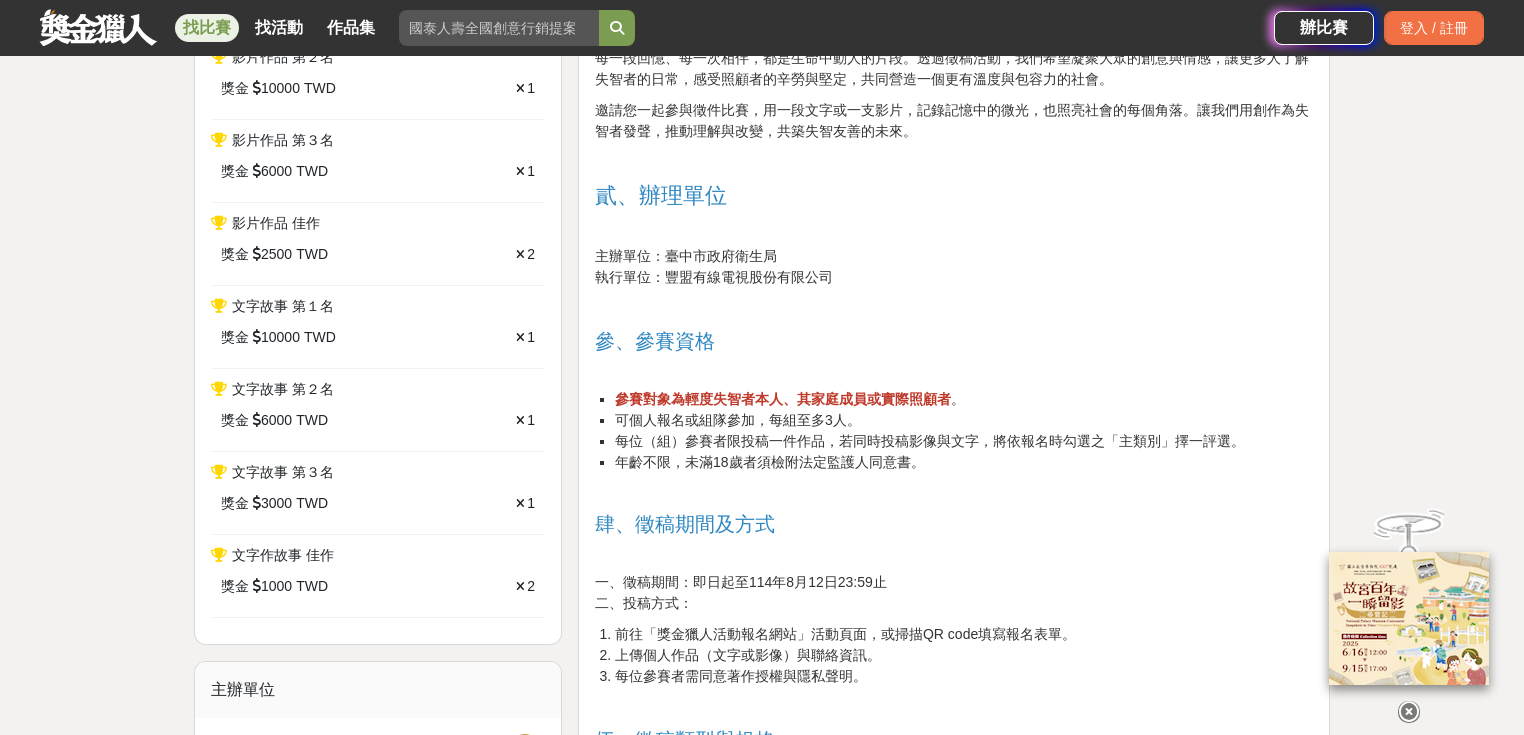 scroll, scrollTop: 880, scrollLeft: 0, axis: vertical 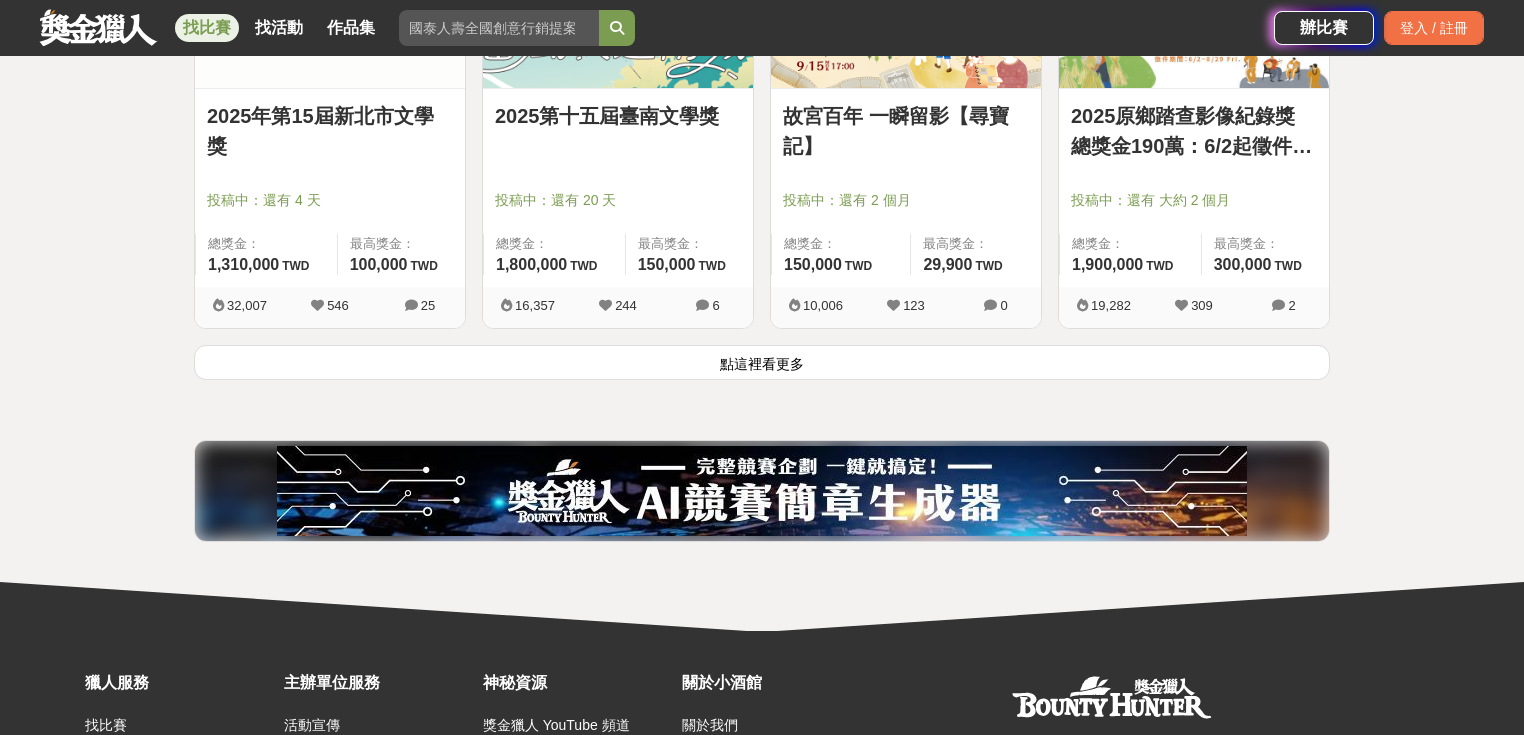 click on "點這裡看更多" at bounding box center (762, 362) 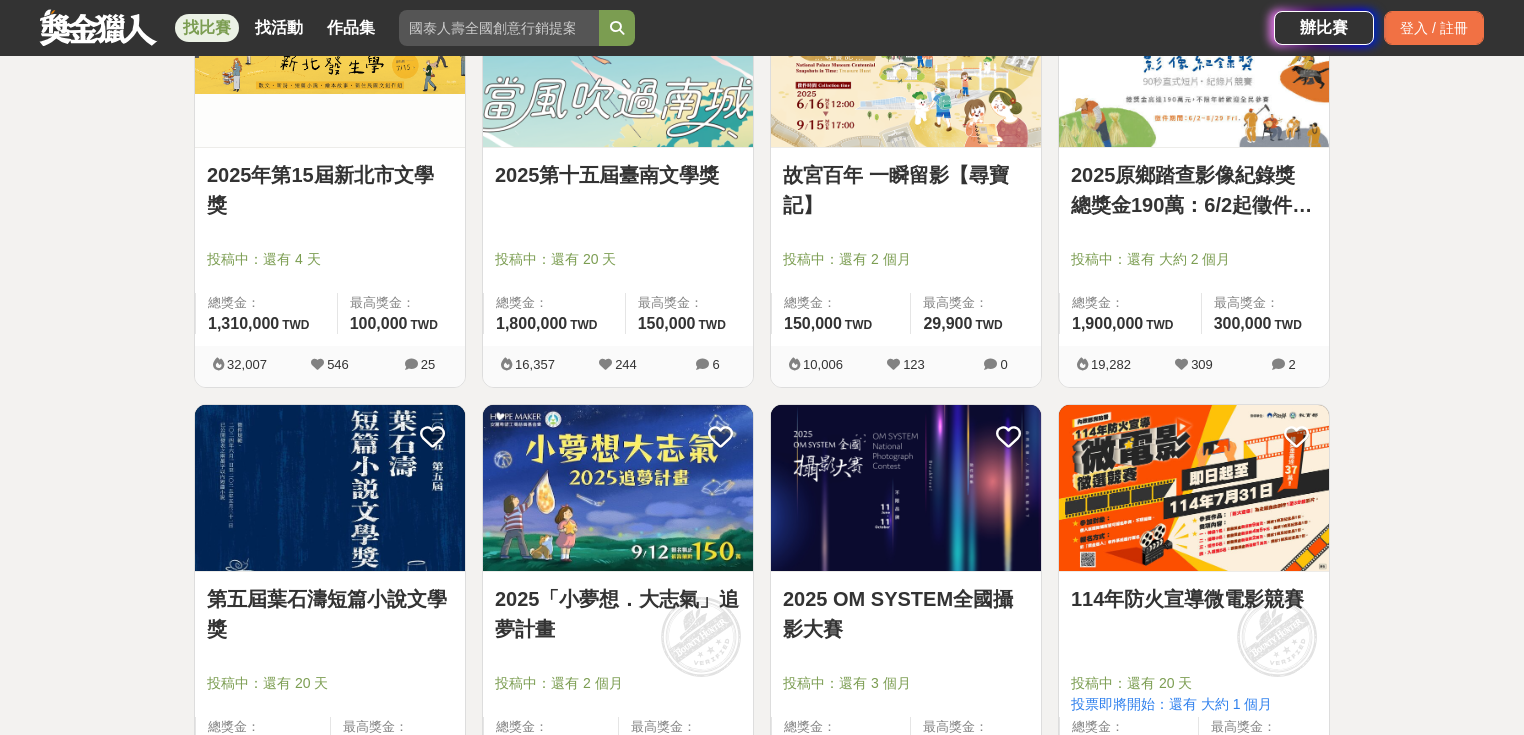 scroll, scrollTop: 2560, scrollLeft: 0, axis: vertical 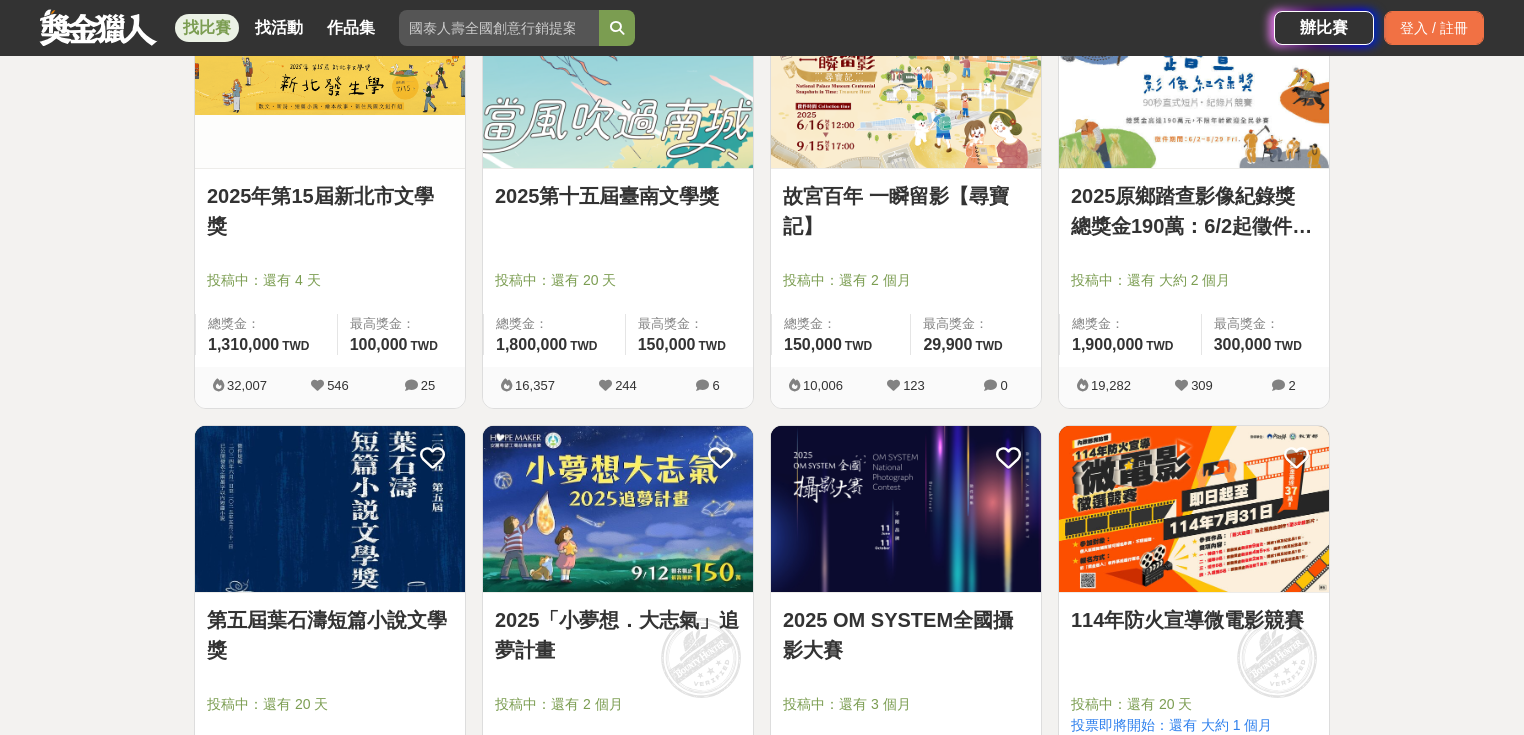 click on "2025年第15屆新北市文學獎" at bounding box center [330, 211] 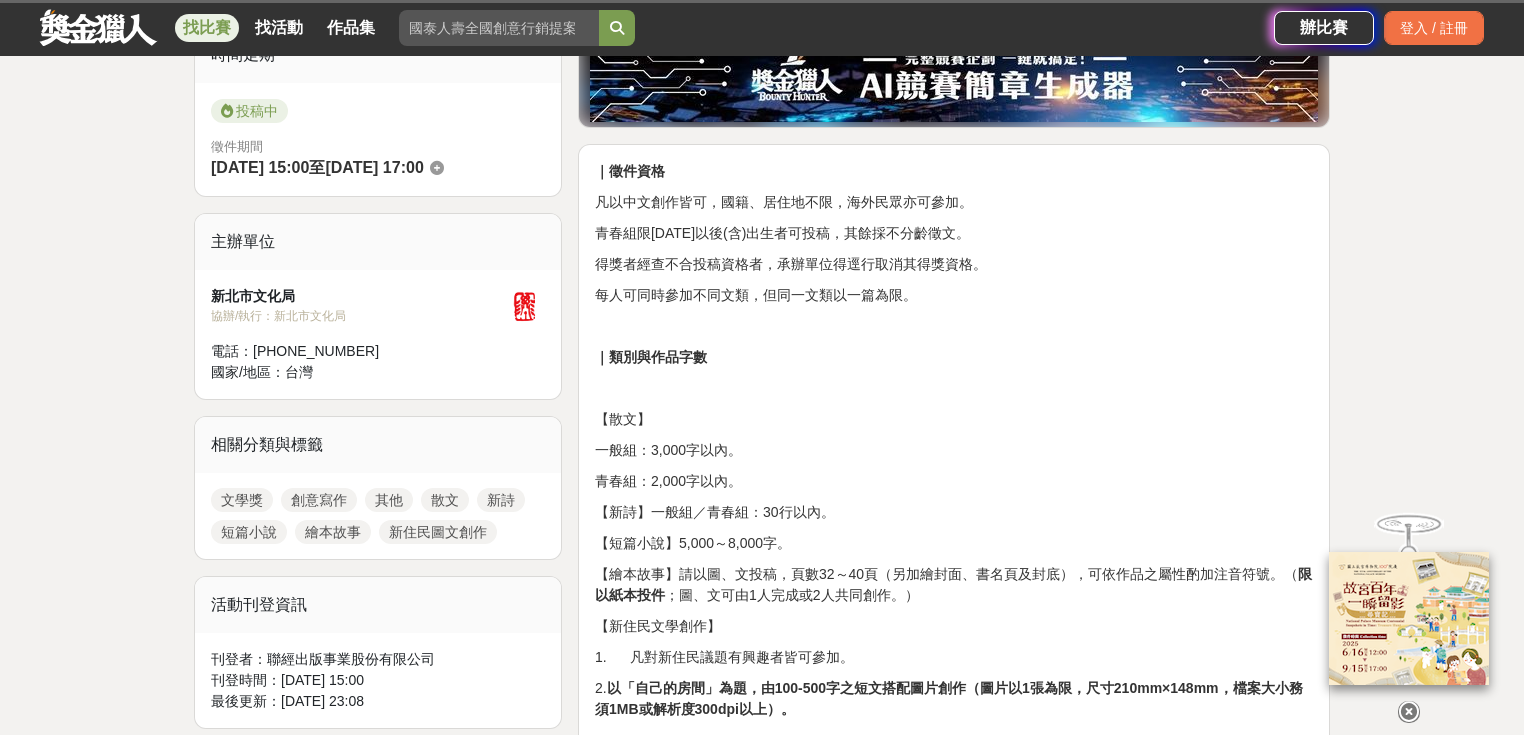 scroll, scrollTop: 560, scrollLeft: 0, axis: vertical 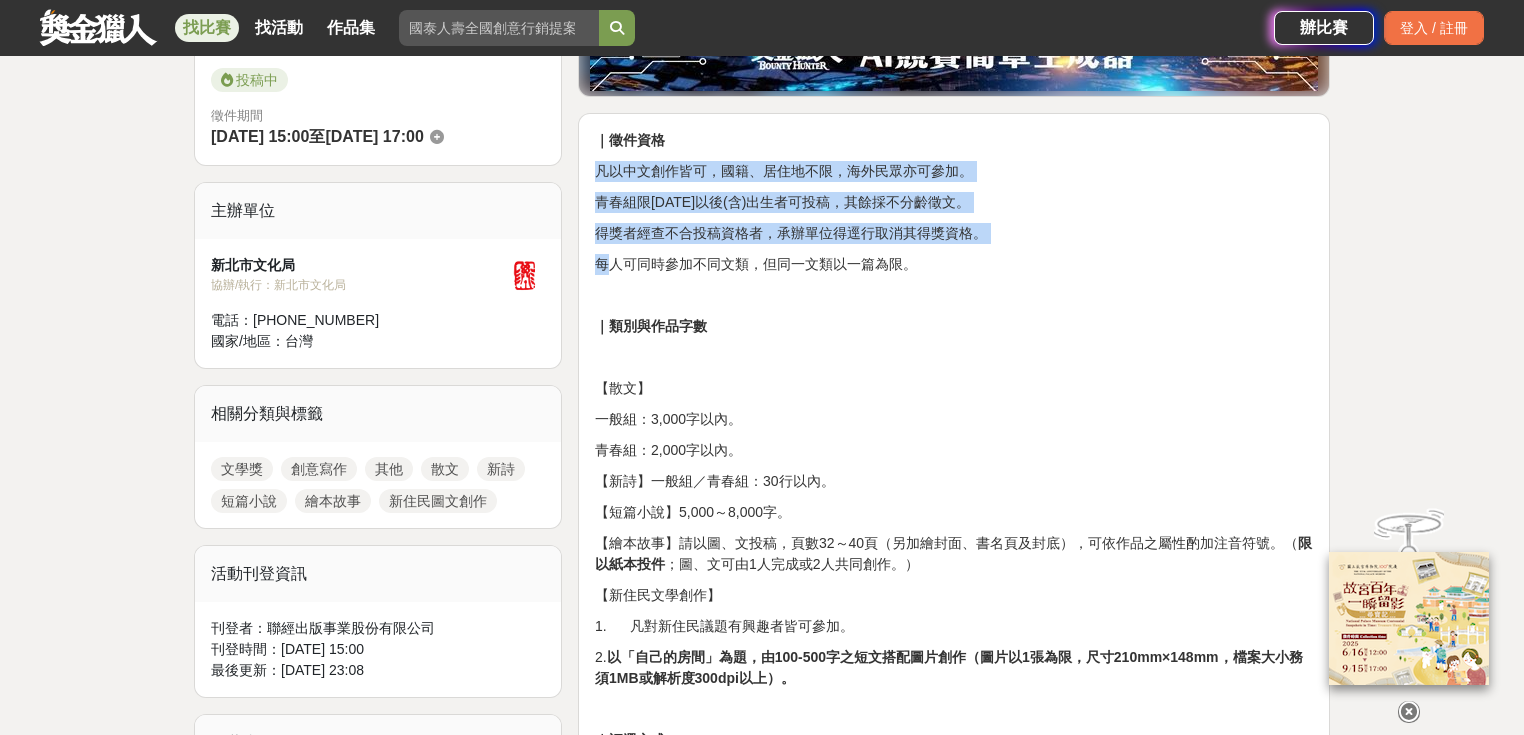 drag, startPoint x: 612, startPoint y: 223, endPoint x: 600, endPoint y: 177, distance: 47.539455 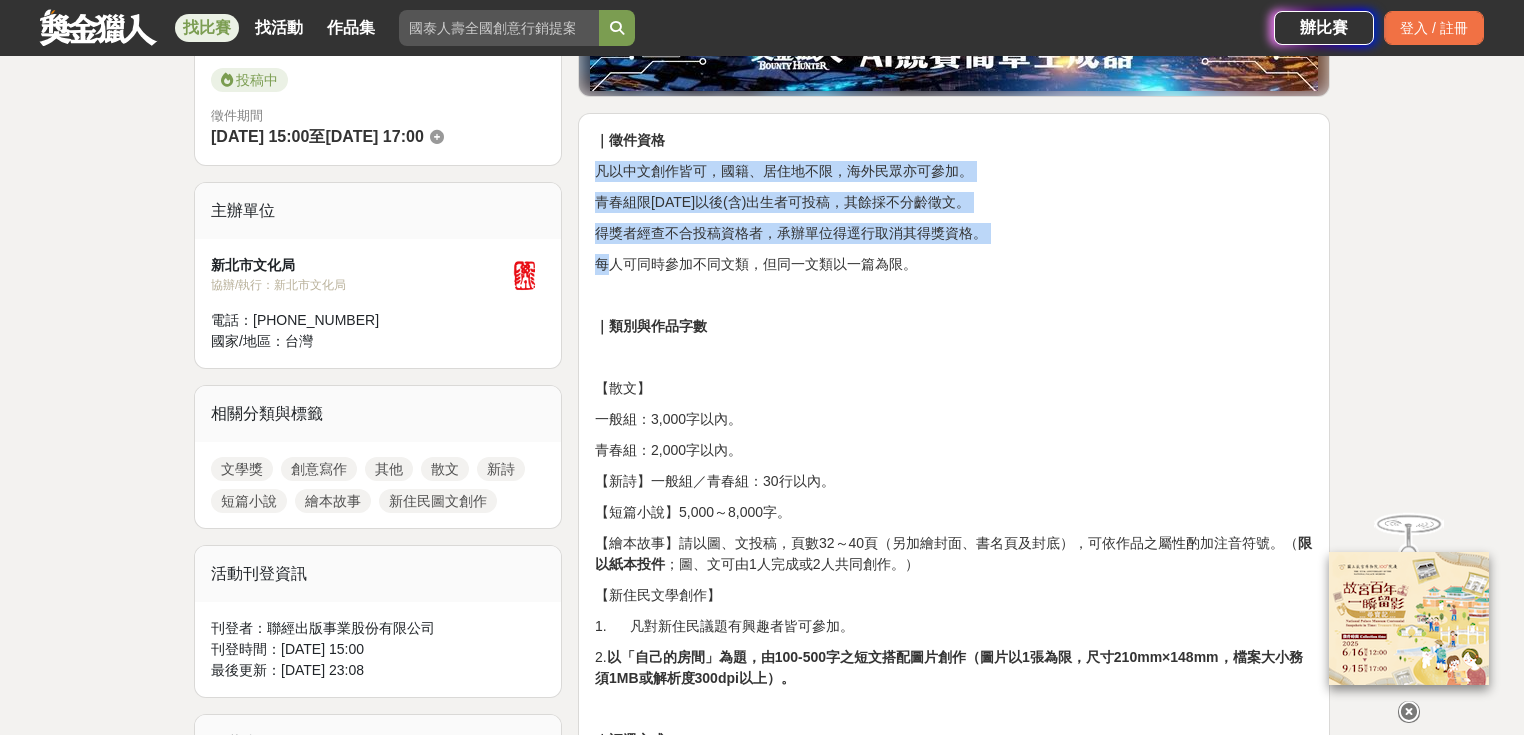 click on "凡以中文創作皆可，國籍、居住地不限，海外民眾亦可參加。" at bounding box center (954, 171) 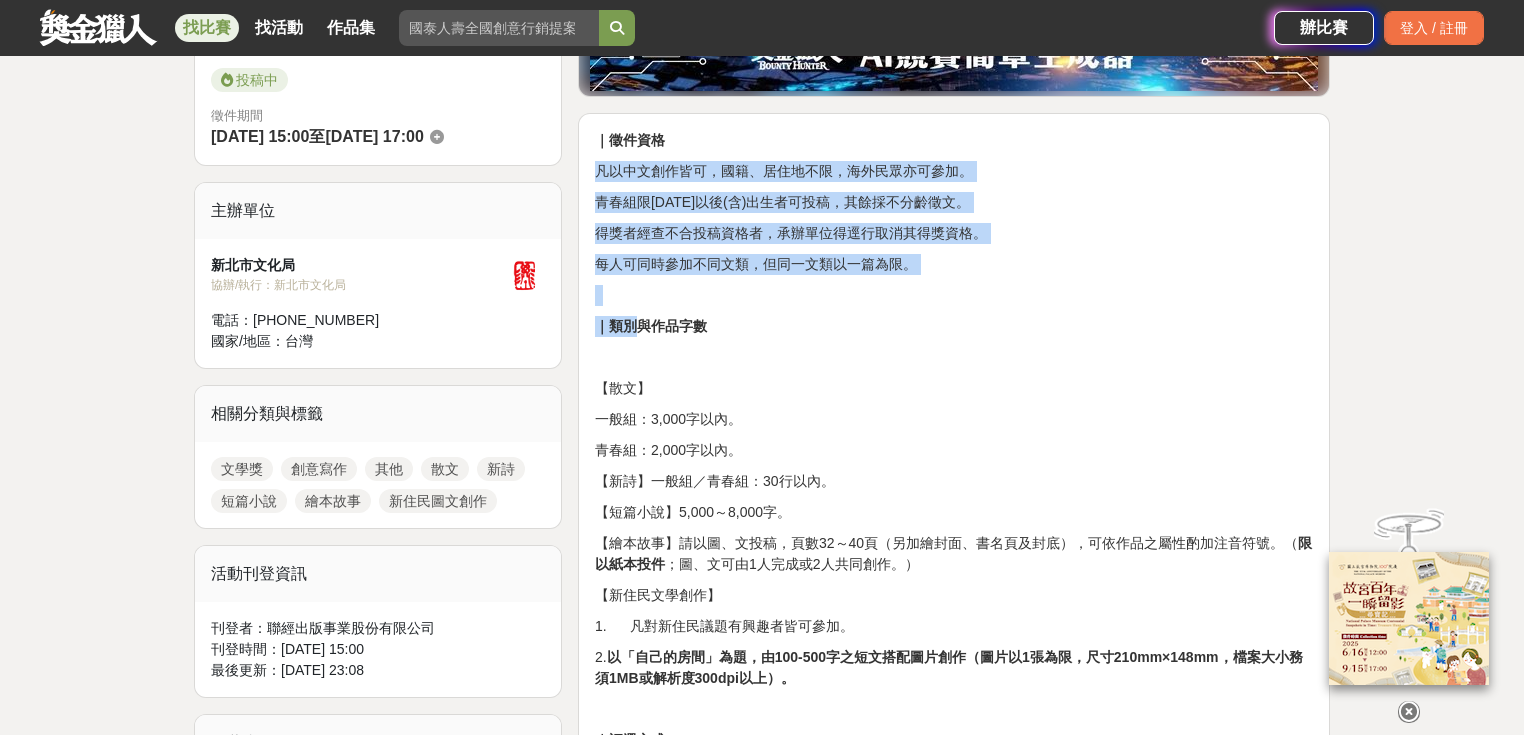 drag, startPoint x: 600, startPoint y: 177, endPoint x: 641, endPoint y: 320, distance: 148.76155 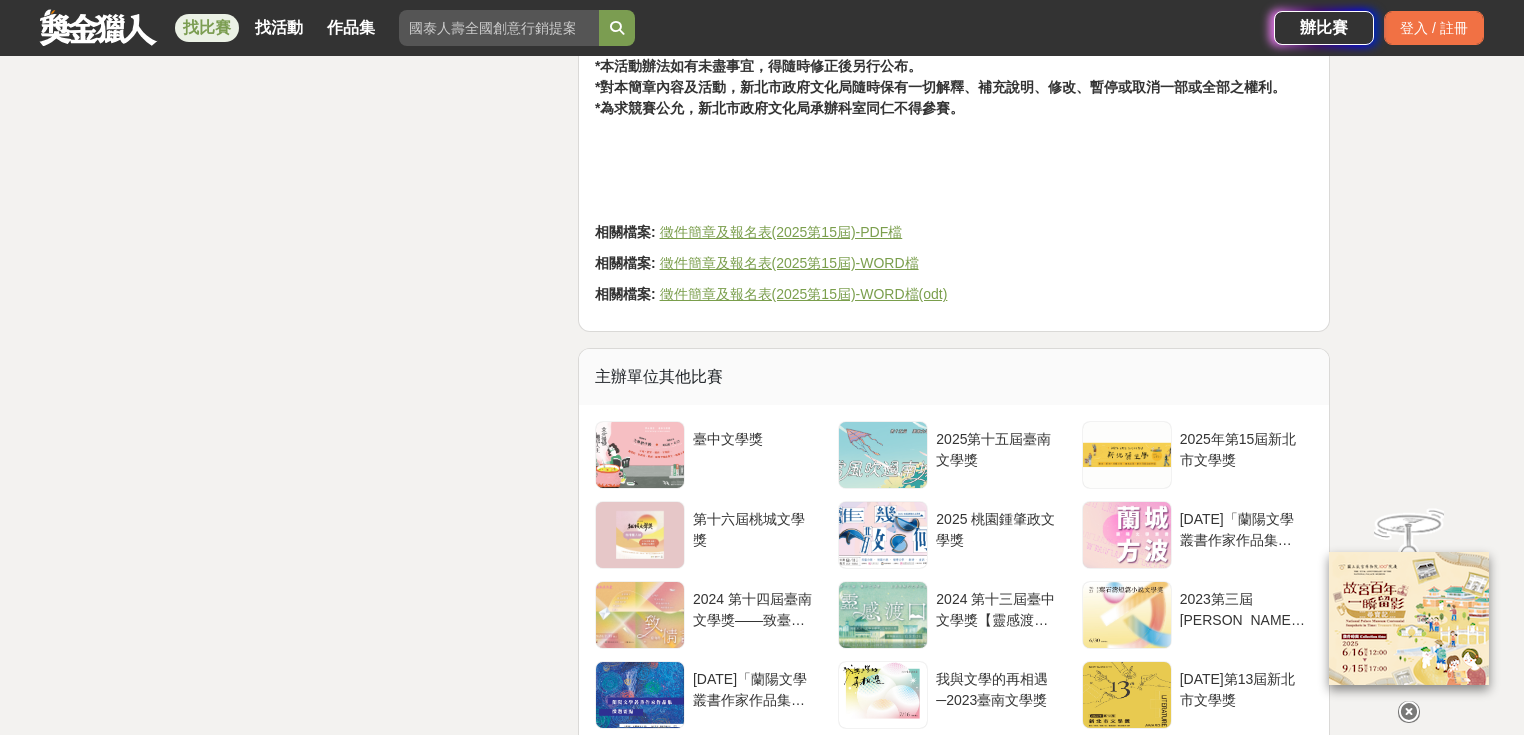 scroll, scrollTop: 3760, scrollLeft: 0, axis: vertical 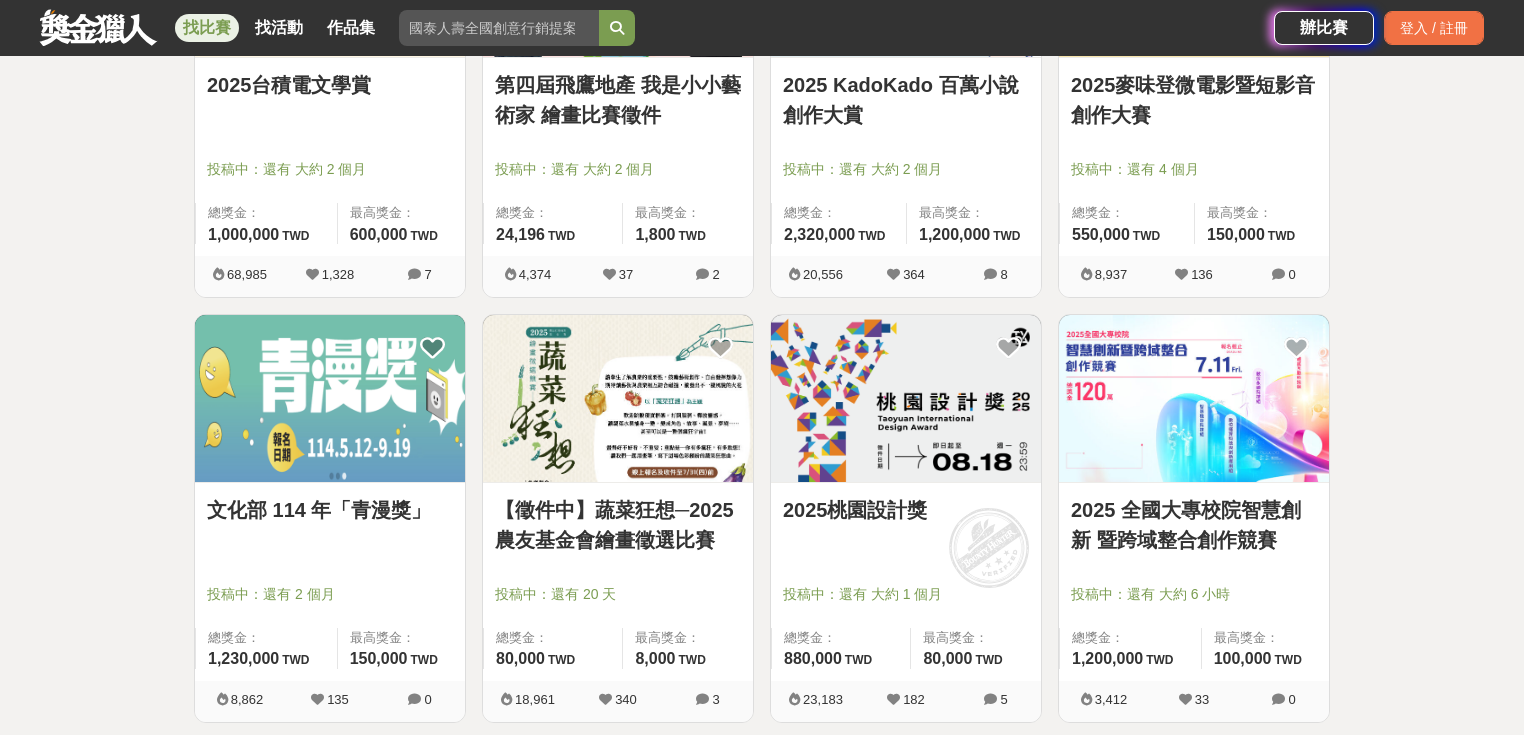 click at bounding box center [906, 398] 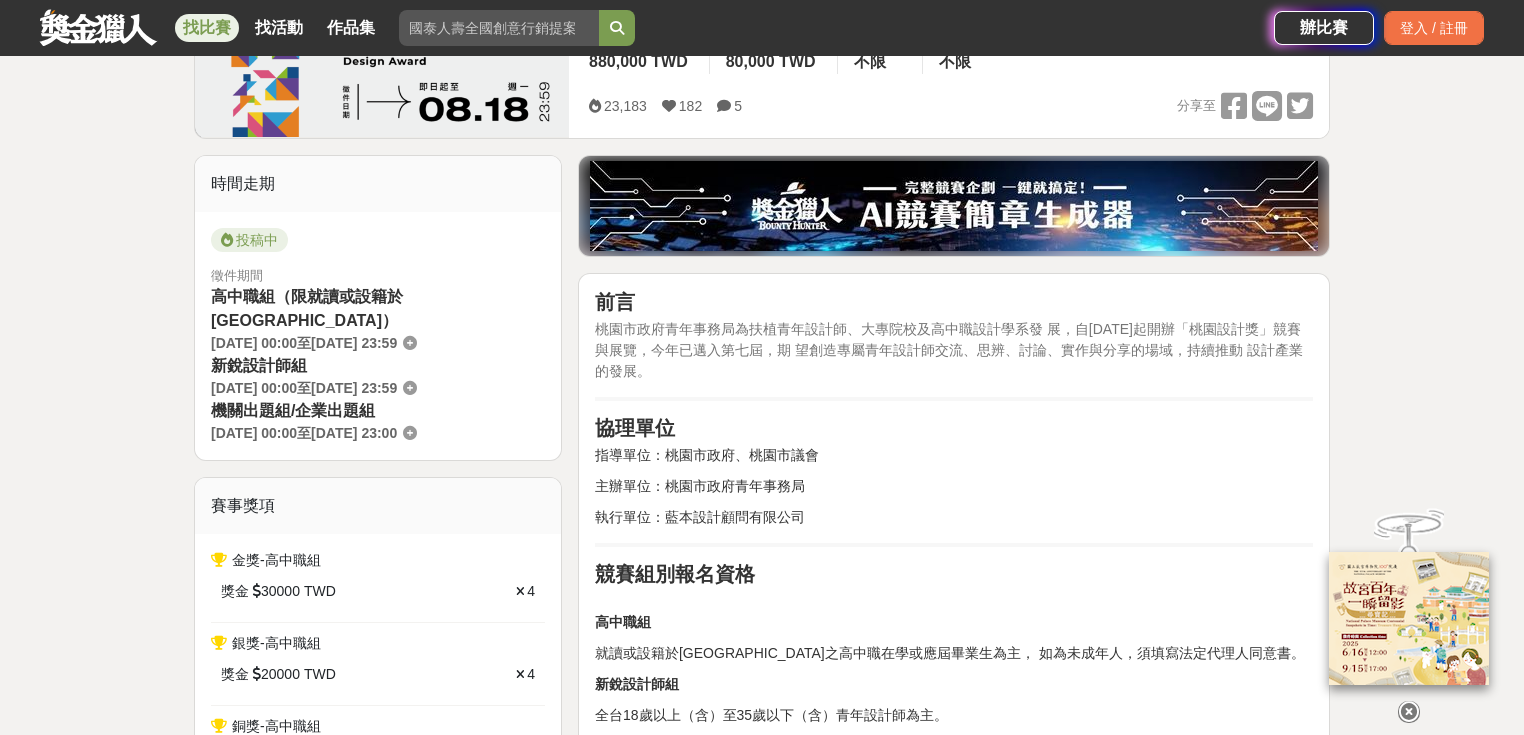 scroll, scrollTop: 800, scrollLeft: 0, axis: vertical 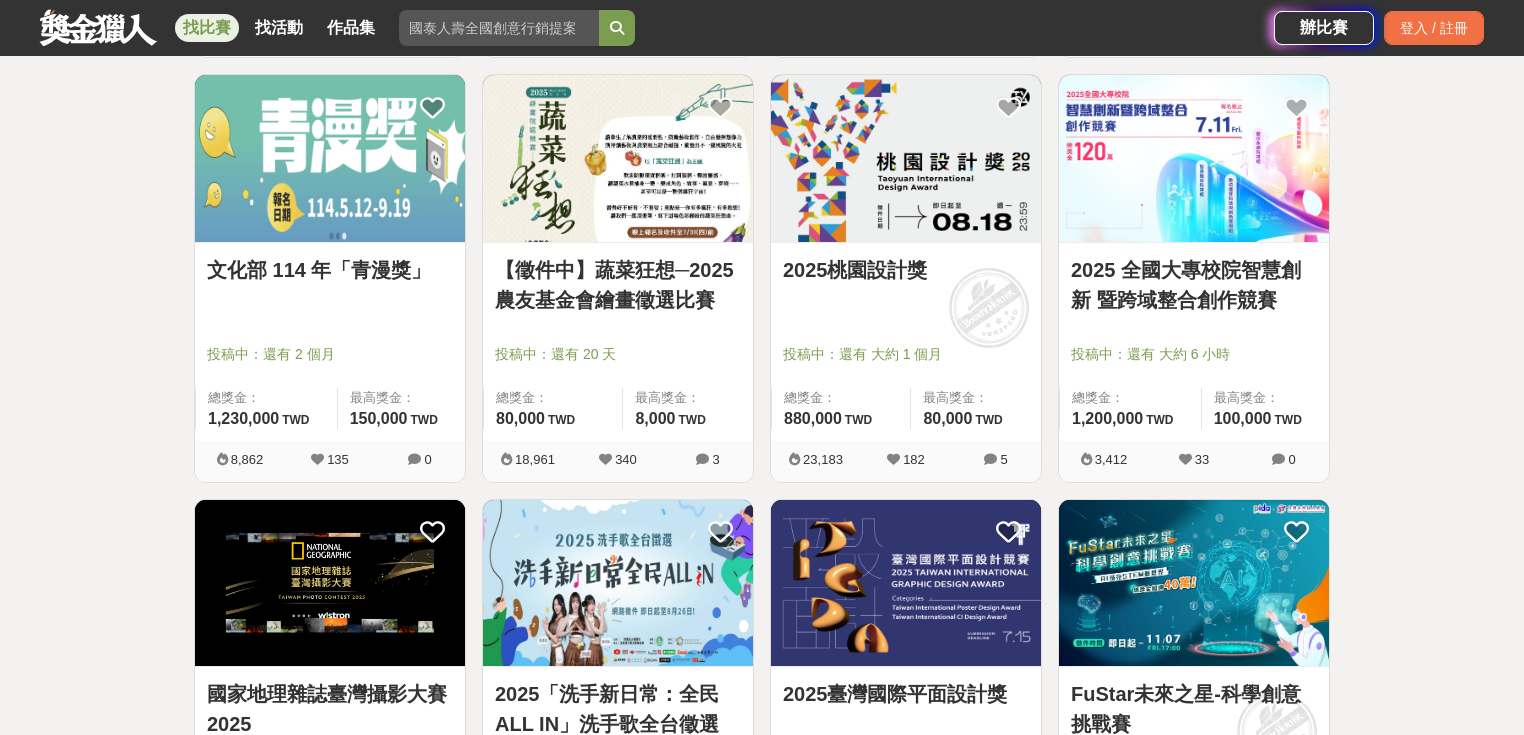 click on "【徵件中】蔬菜狂想─2025農友基金會繪畫徵選比賽" at bounding box center [618, 285] 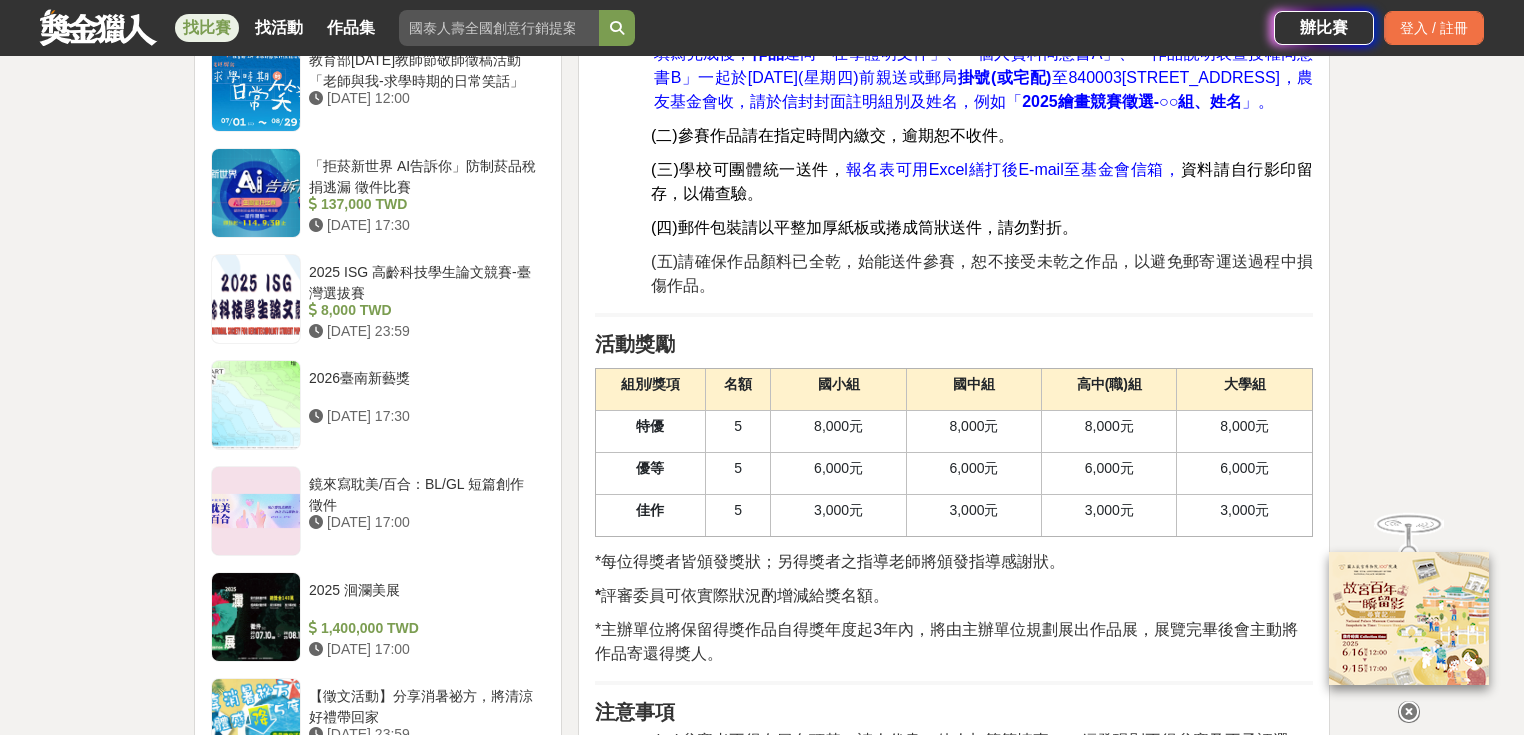 scroll, scrollTop: 2240, scrollLeft: 0, axis: vertical 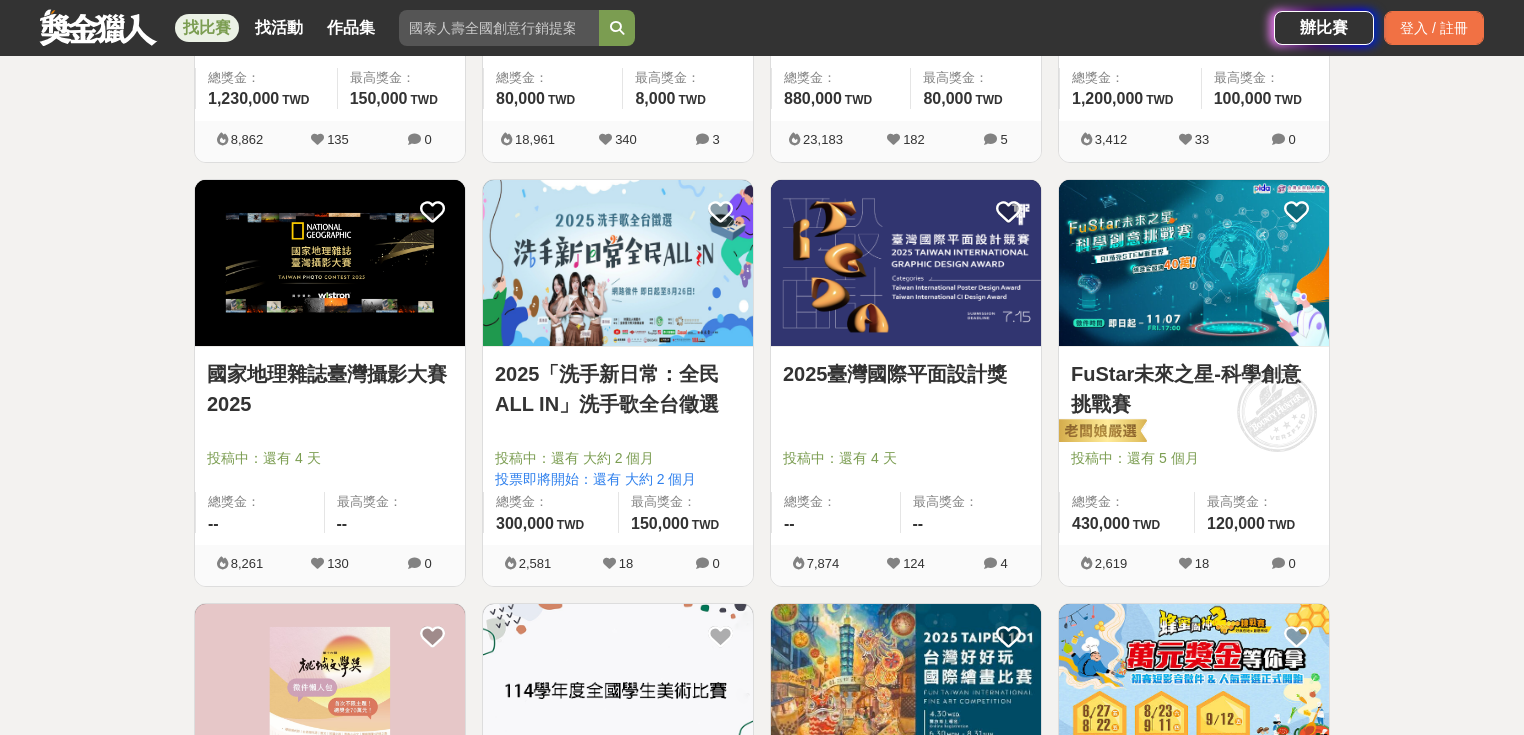 click at bounding box center [618, 263] 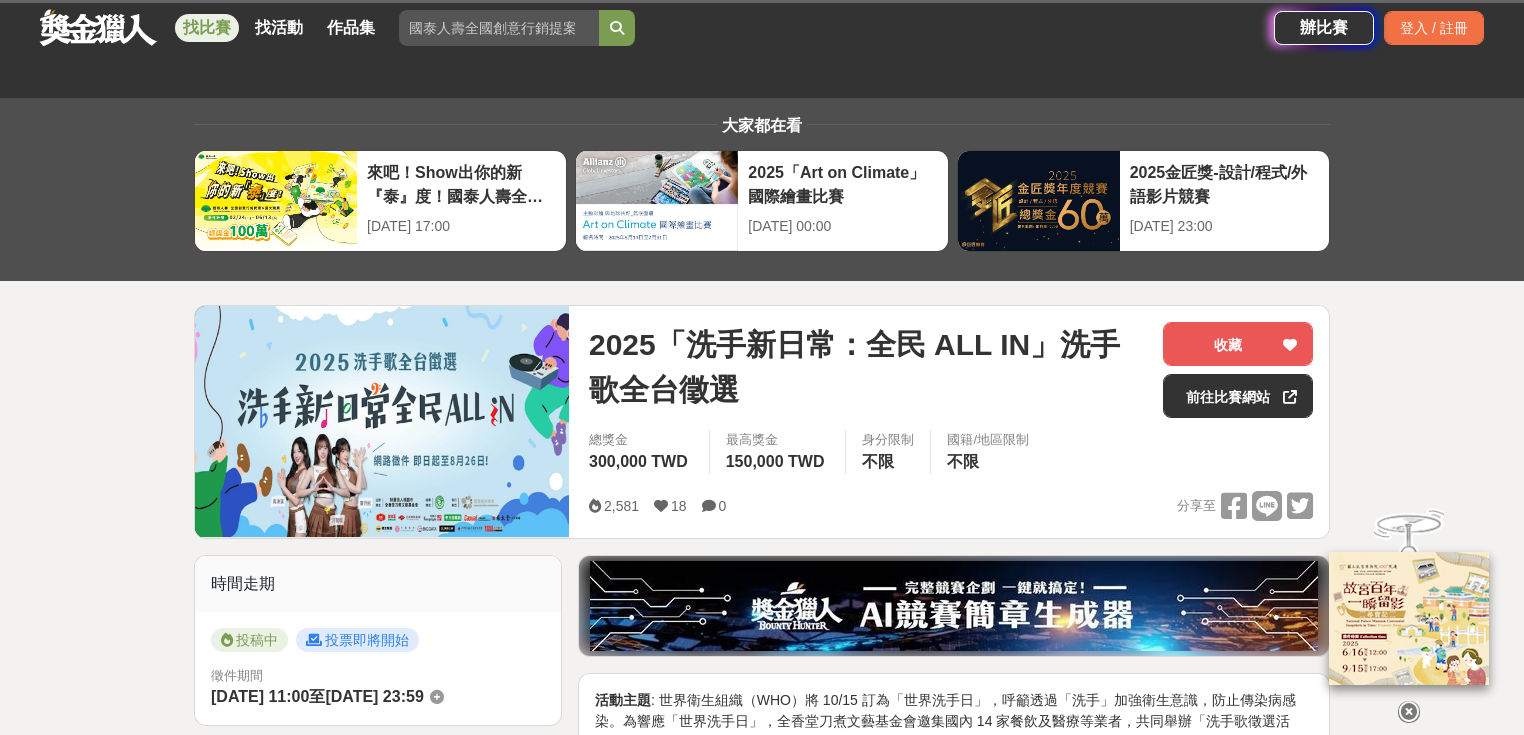 scroll, scrollTop: 640, scrollLeft: 0, axis: vertical 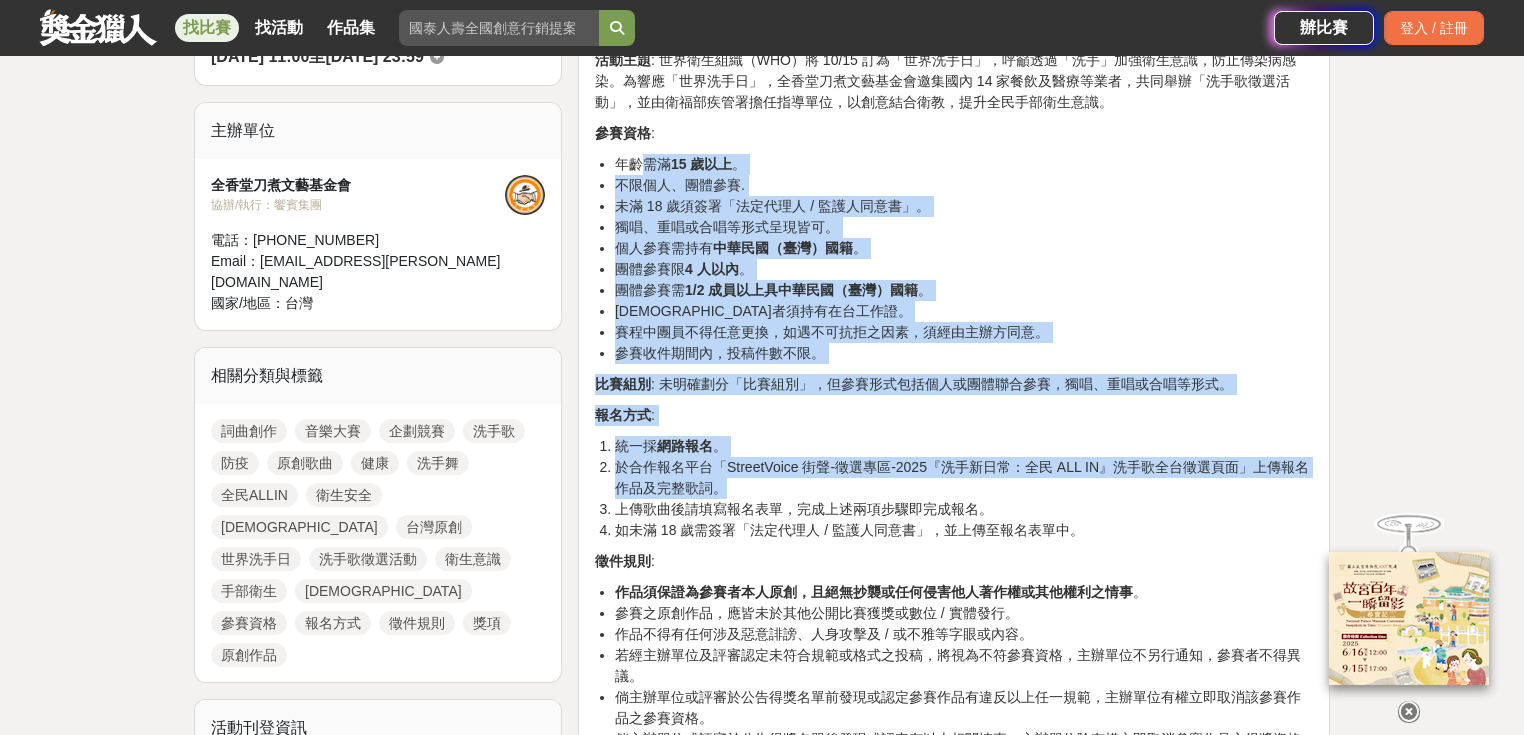 drag, startPoint x: 641, startPoint y: 171, endPoint x: 805, endPoint y: 495, distance: 363.14185 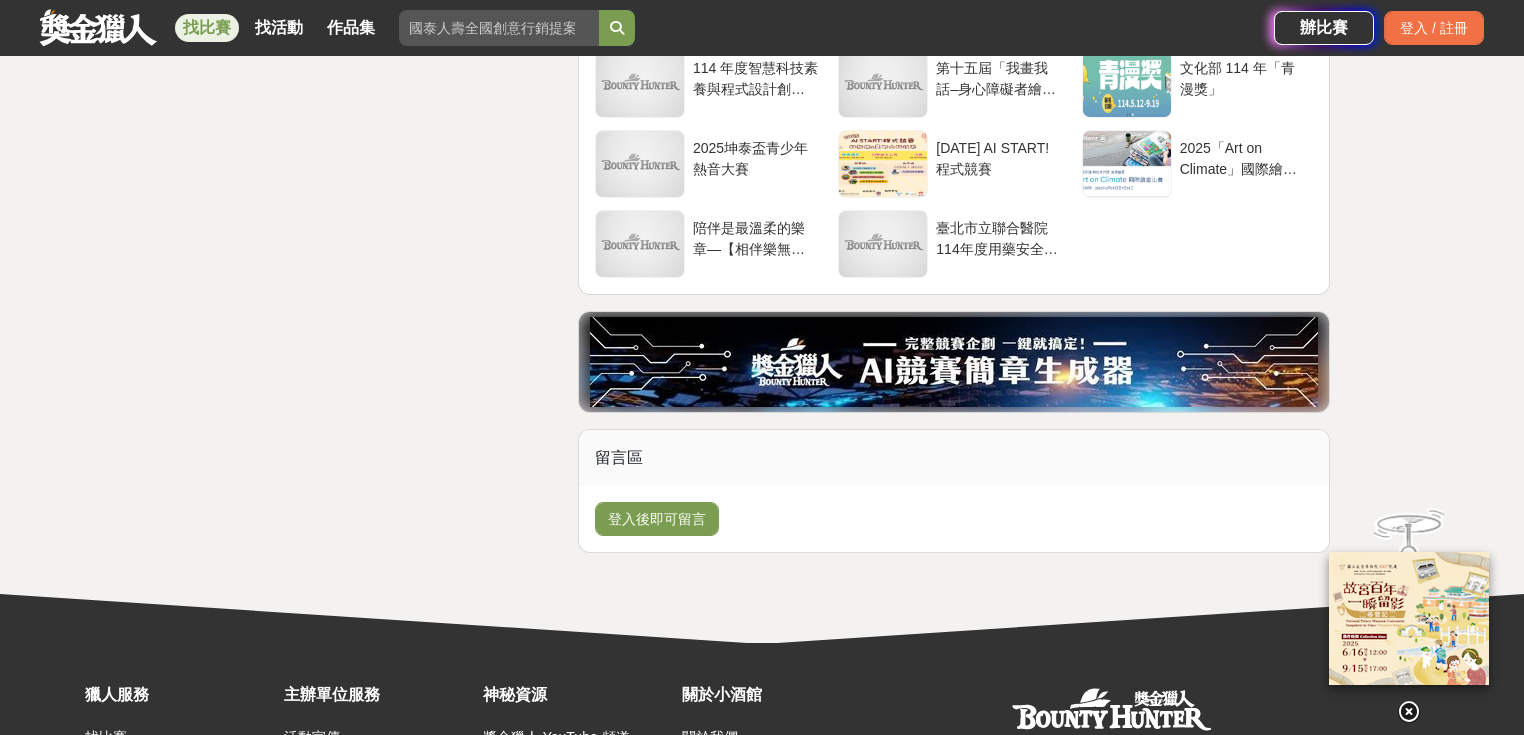 scroll, scrollTop: 2720, scrollLeft: 0, axis: vertical 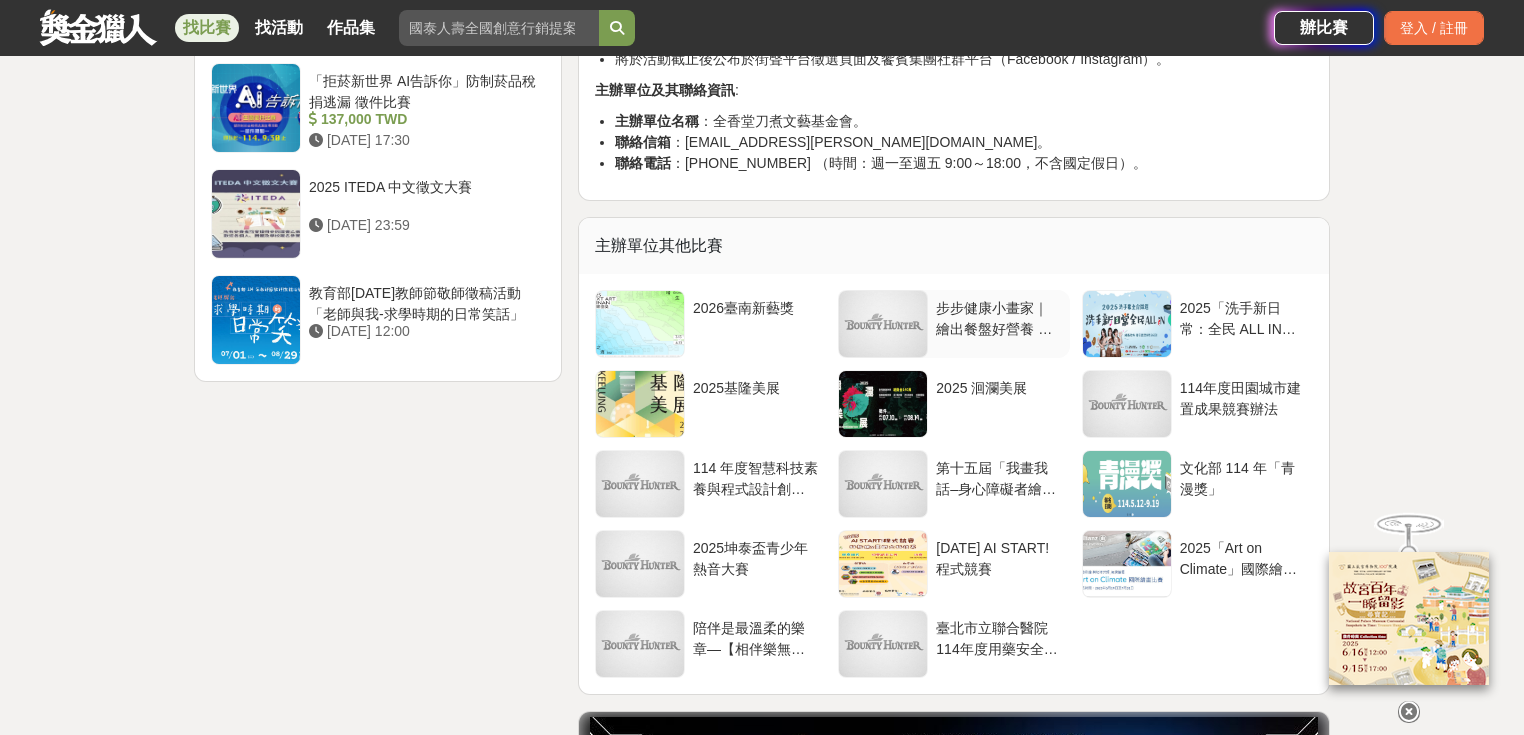 click on "步步健康小畫家｜繪出餐盤好營養 繪畫徵選活動" at bounding box center [998, 324] 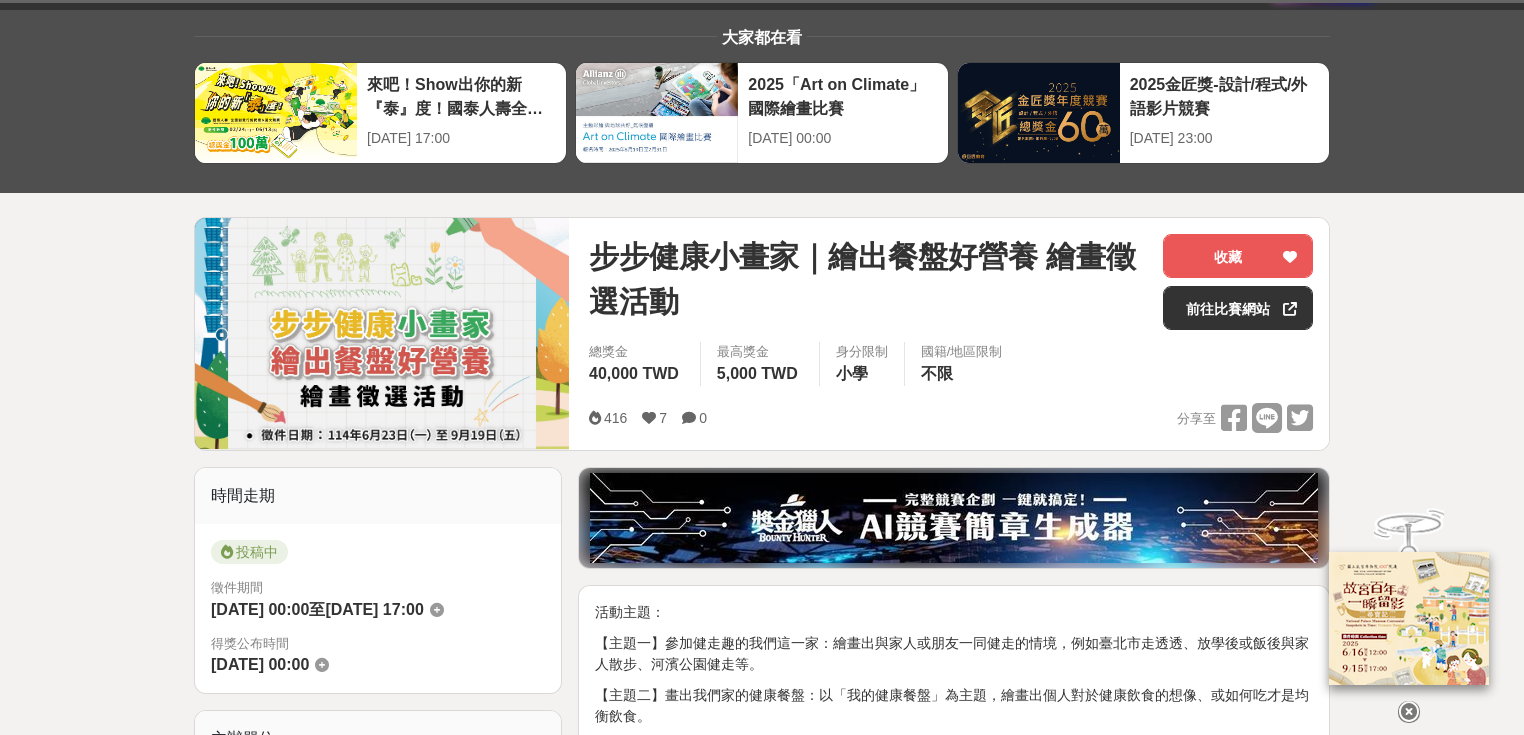 scroll, scrollTop: 320, scrollLeft: 0, axis: vertical 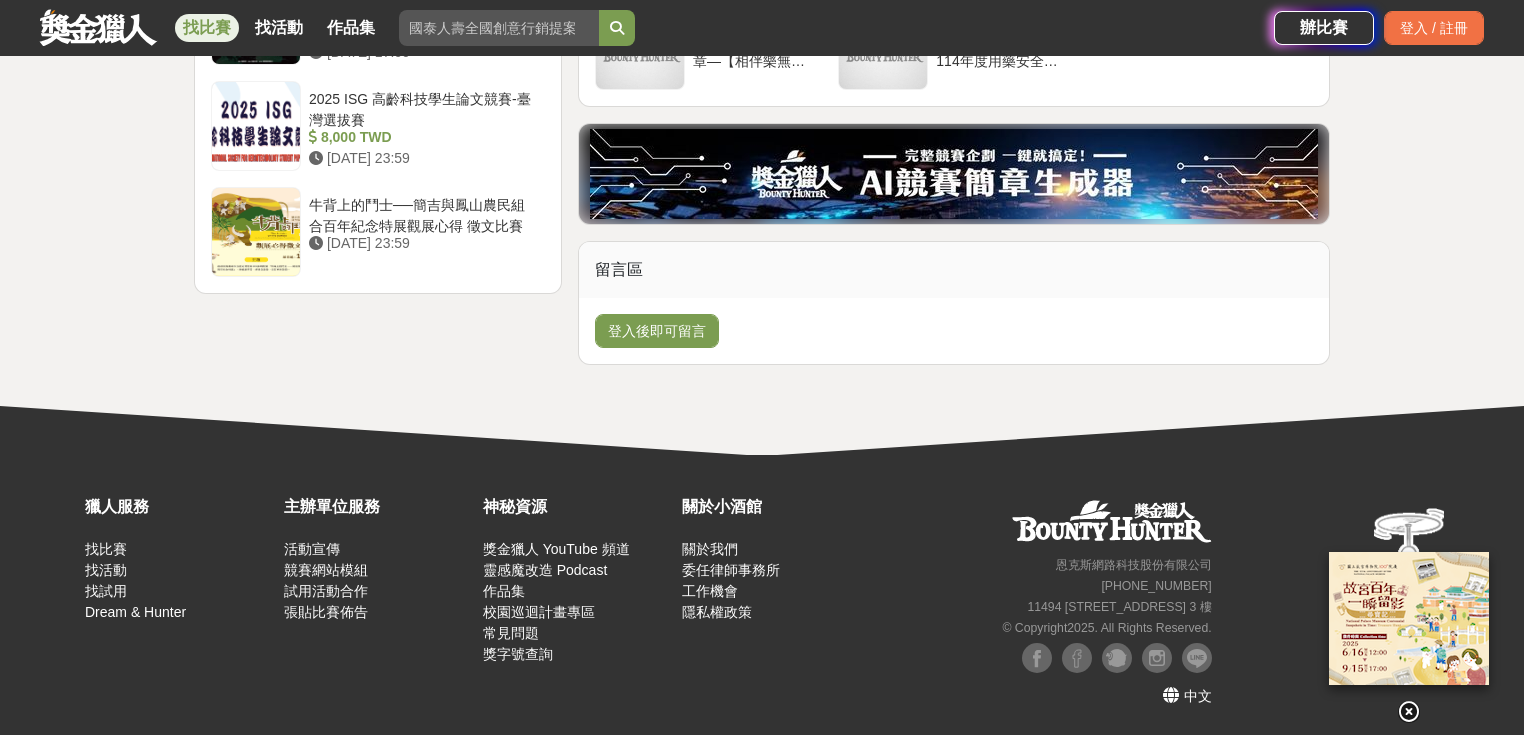 click at bounding box center (1409, 618) 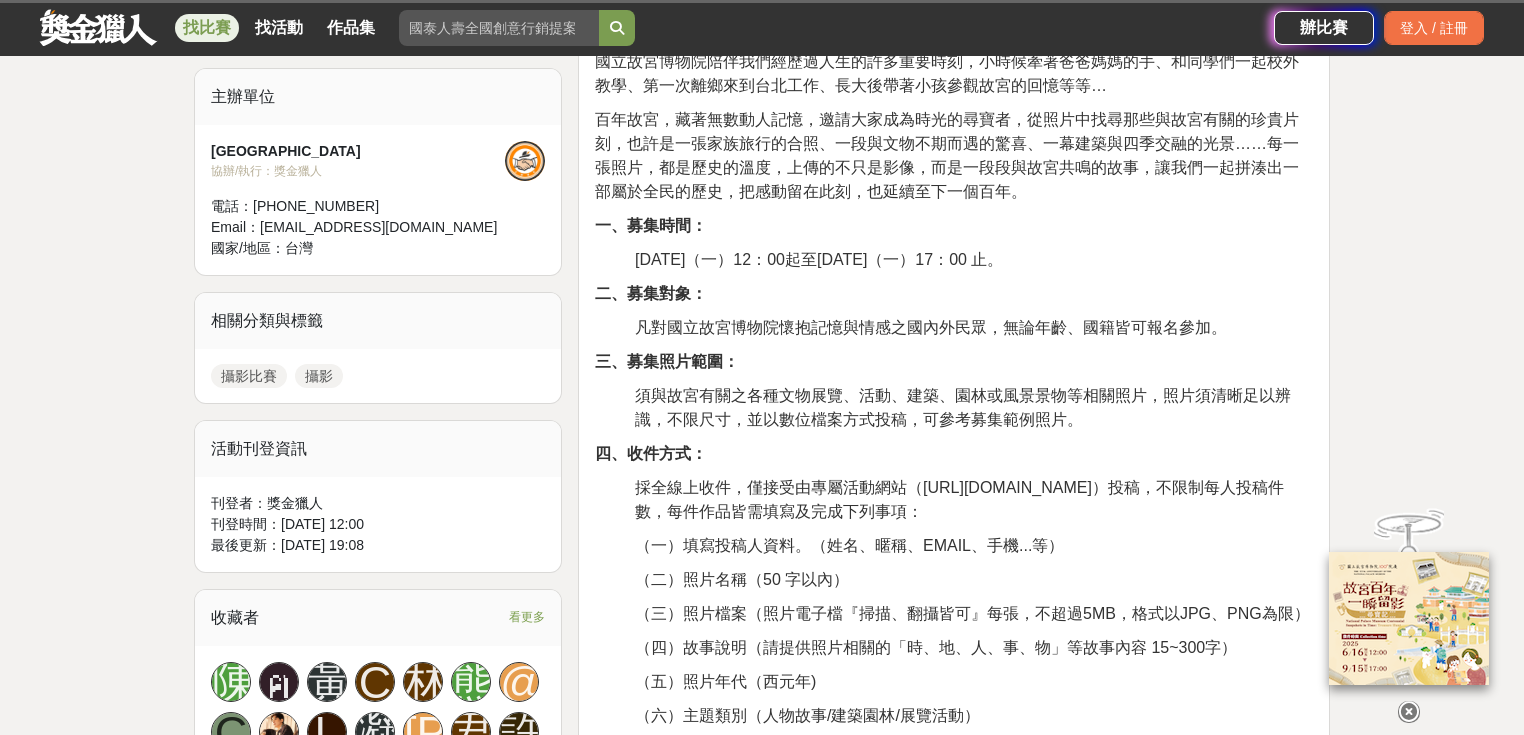 scroll, scrollTop: 720, scrollLeft: 0, axis: vertical 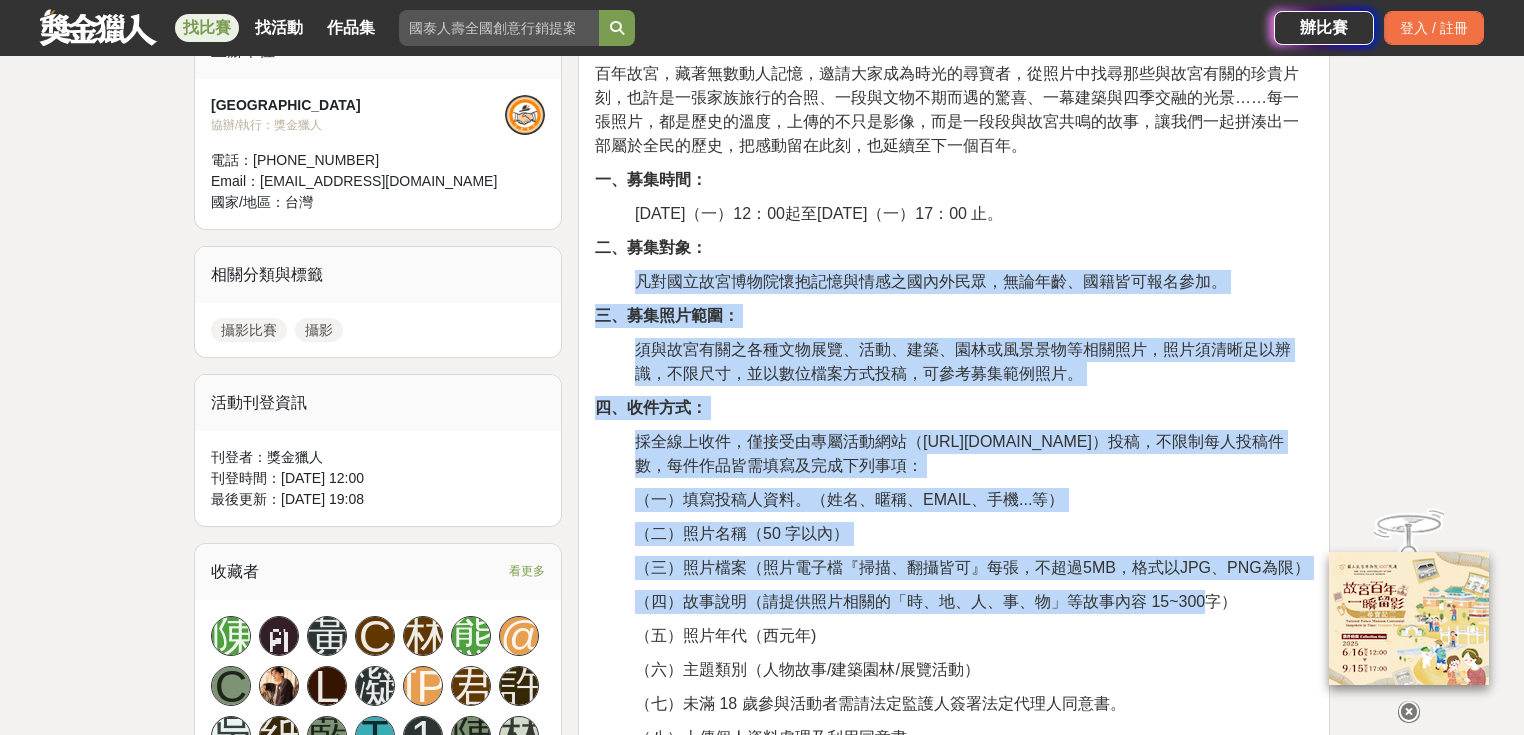 drag, startPoint x: 960, startPoint y: 236, endPoint x: 1211, endPoint y: 612, distance: 452.08075 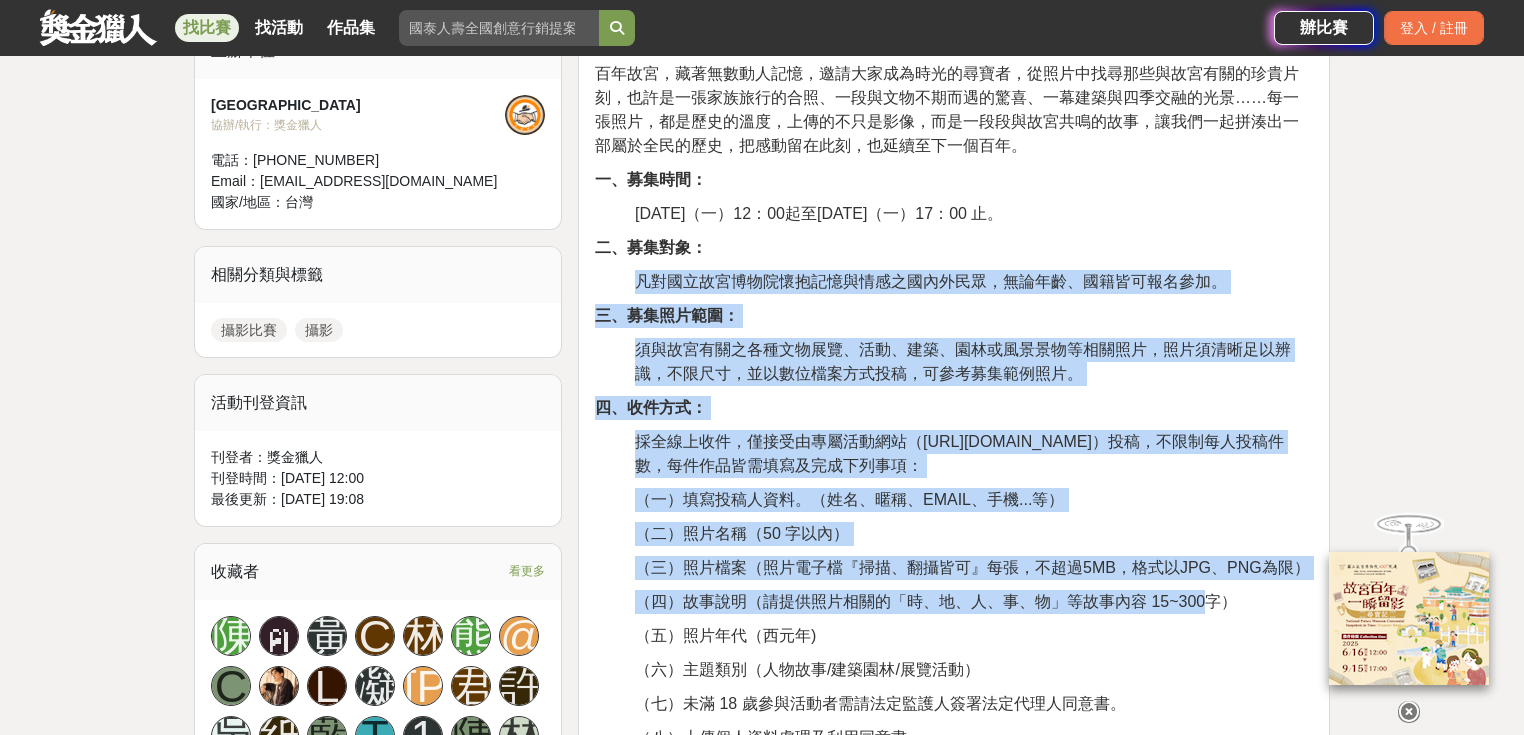 click on "一張照片，不只能忠實記錄過去的人事物，也能喚起與重要的人曾經相聚的美好時光~ 國立故宮博物院陪伴我們經歷過人生的許多重要時刻，小時候牽著爸爸媽媽的手、和同學們一起校外教學、第一次離鄉來到台北工作、長大後帶著小孩參觀故宮的回憶等等… 百年故宮，藏著無數動人記憶，邀請大家成為時光的尋寶者，從照片中找尋那些與故宮有關的珍貴片刻，也許是一張家族旅行的合照、一段與文物不期而遇的驚喜、一幕建築與四季交融的光景……每一張照片，都是歷史的溫度，上傳的不只是影像，而是一段段與故宮共鳴的故事，讓我們一起拼湊出一部屬於全民的歷史，把感動留在此刻，也延續至下一個百年。 一、募集時間： [DATE]（一）12：00起至[DATE]（一）17：00 止。 二、募集對象： 三、募集照片範圍： 四、收件方式：   五、活動獎項： 獎項" at bounding box center [954, 2519] 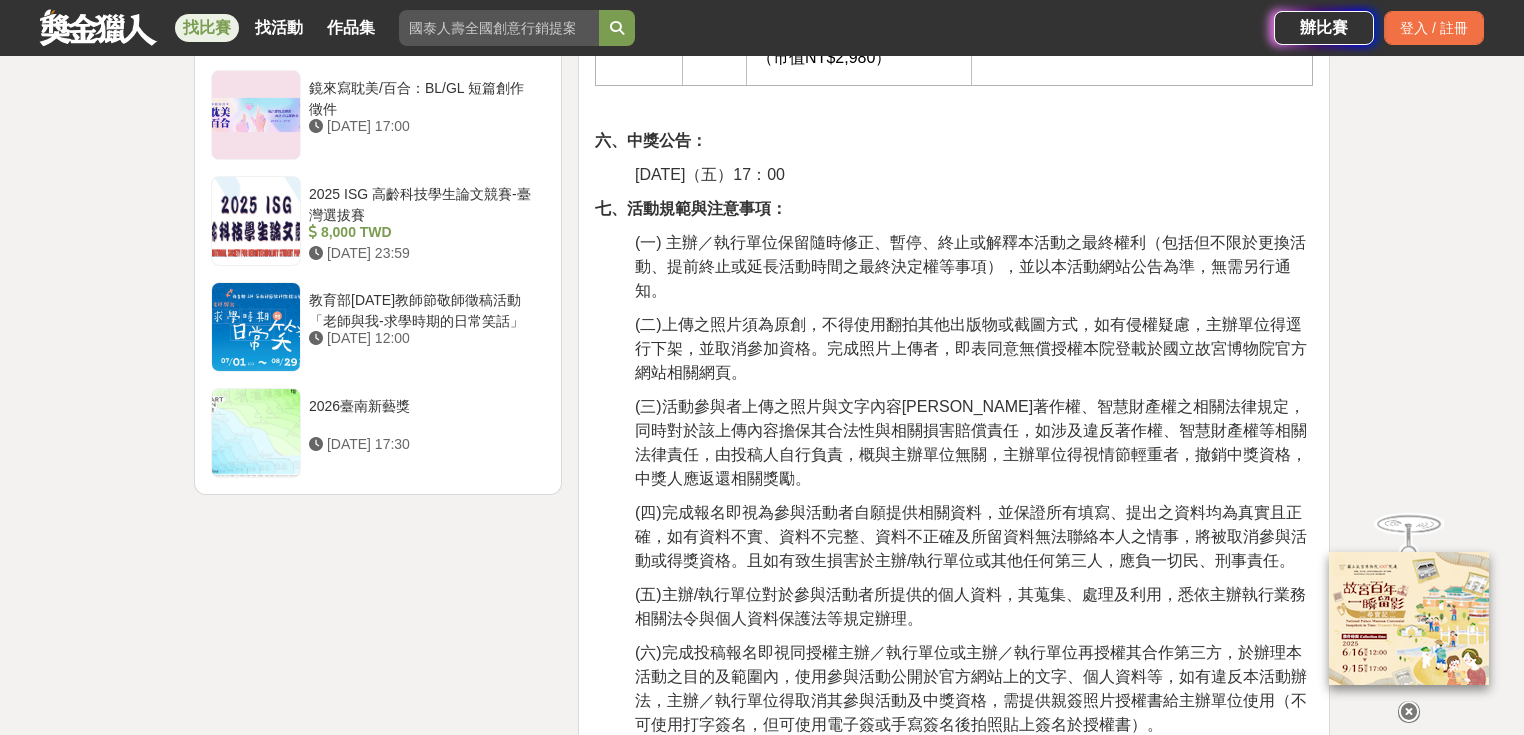 scroll, scrollTop: 2640, scrollLeft: 0, axis: vertical 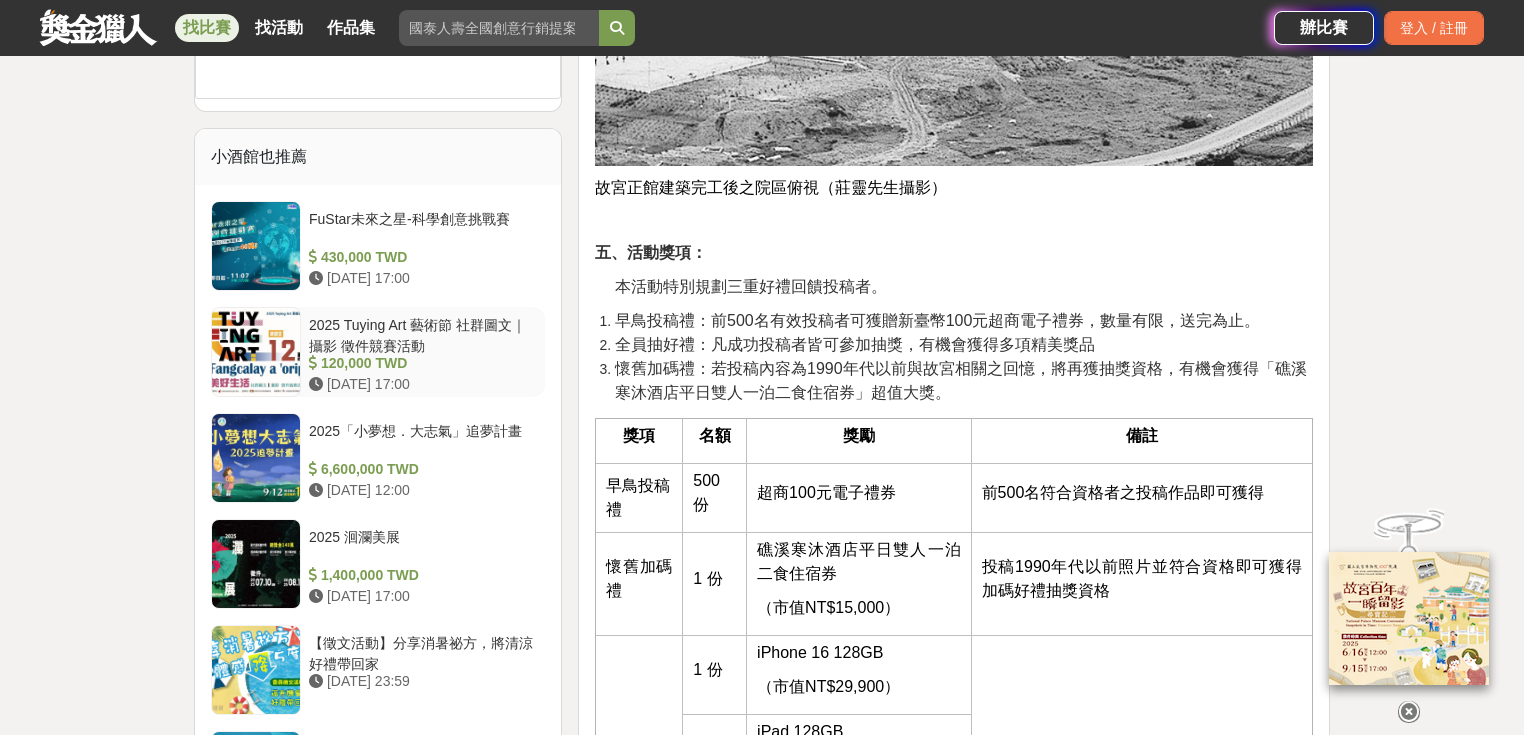 click on "2025 Tuying Art 藝術節 社群圖文｜攝影 徵件競賽活動" at bounding box center [423, 334] 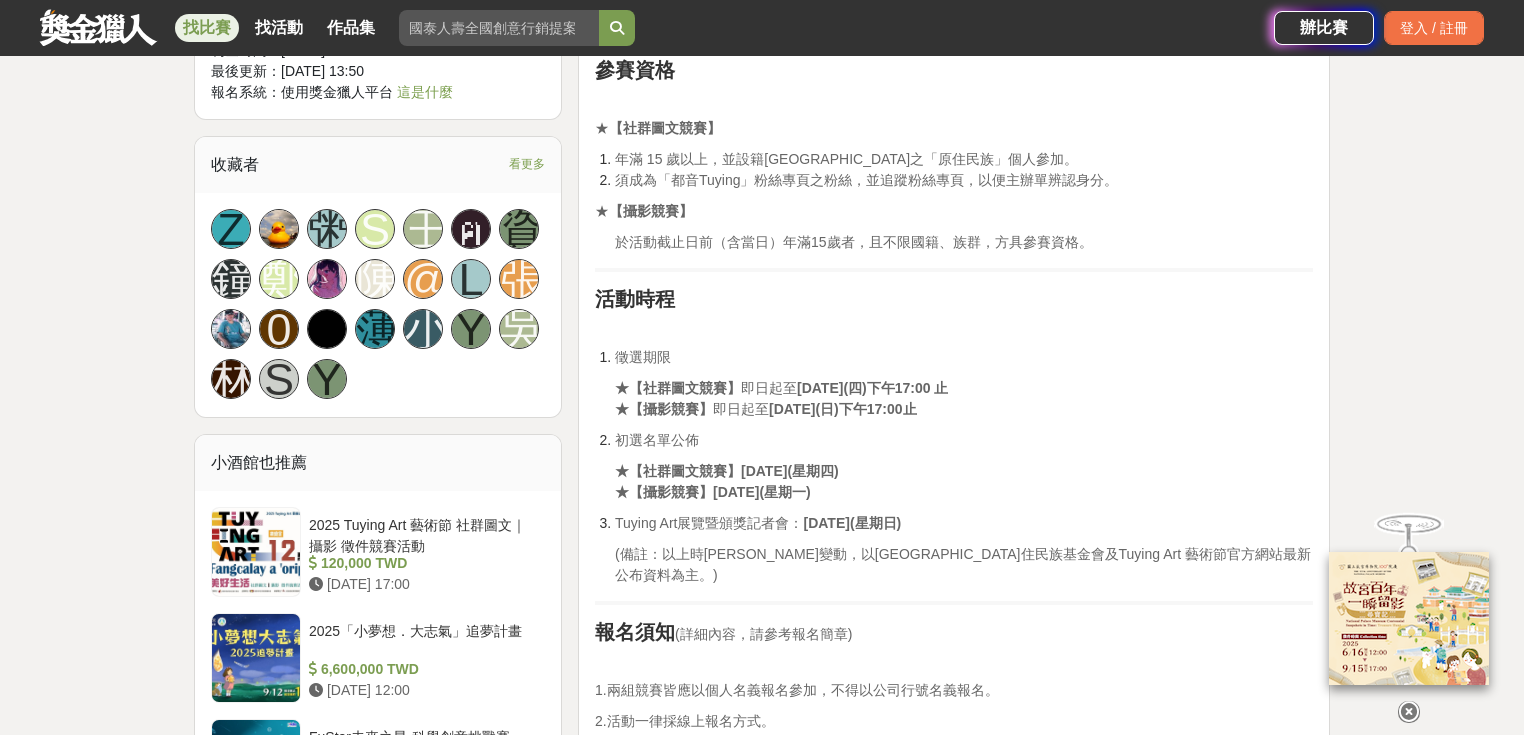 scroll, scrollTop: 1281, scrollLeft: 0, axis: vertical 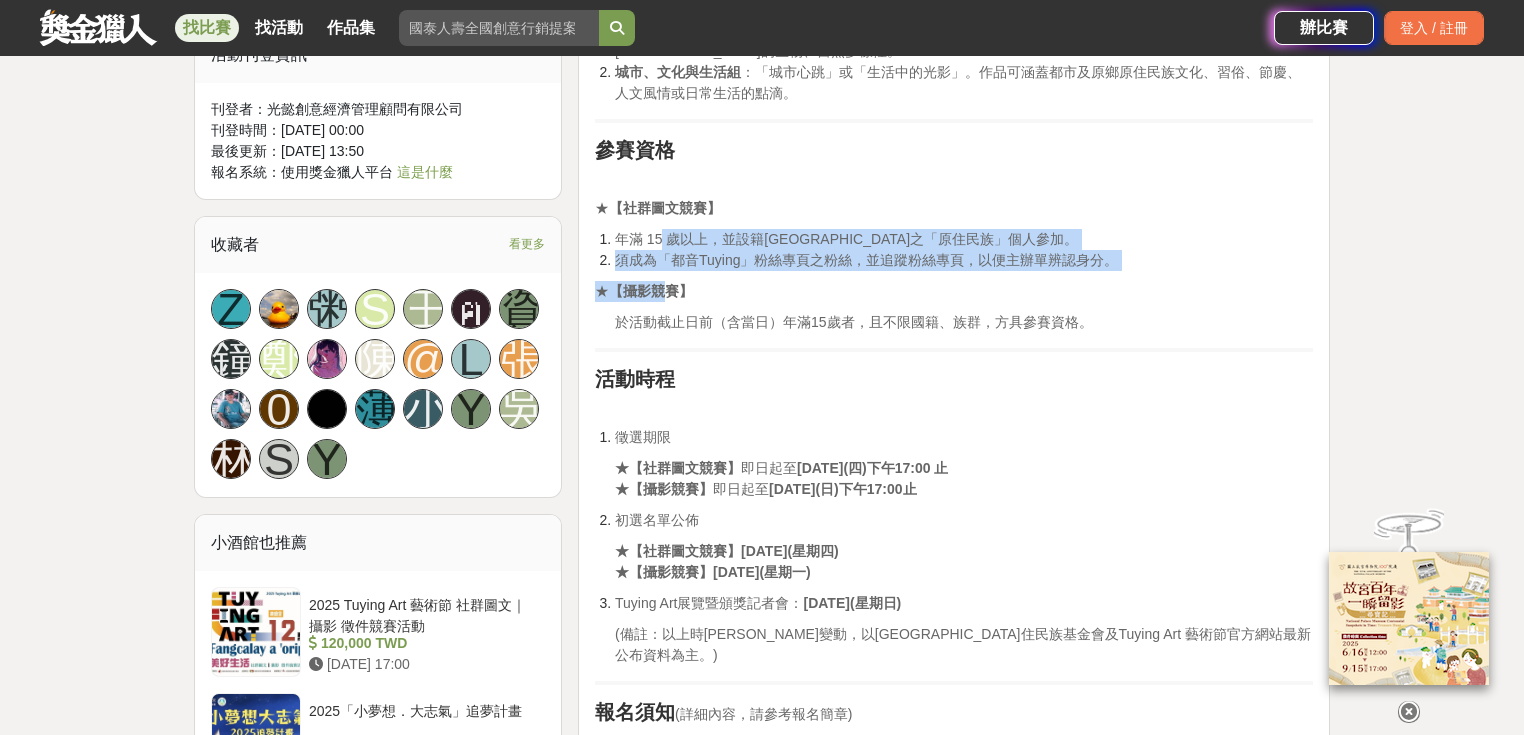 drag, startPoint x: 661, startPoint y: 226, endPoint x: 684, endPoint y: 366, distance: 141.87671 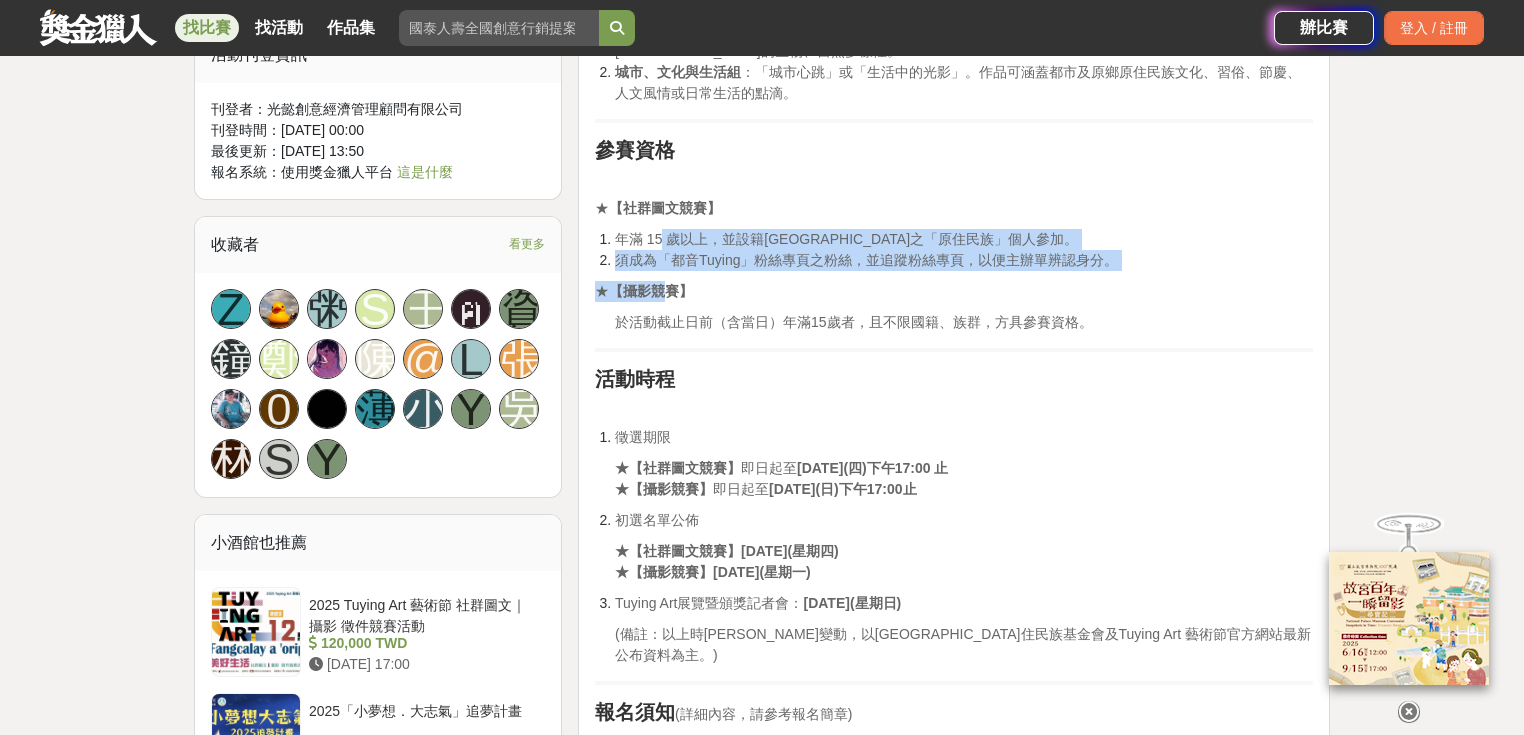 click on "活動簡介   「財團法 人[GEOGRAPHIC_DATA]住民族發展基金會」於 114年度打造全新[GEOGRAPHIC_DATA]盛大之原住民族藝文活動「Tuying 藝術節」，並形塑為全國指標性藝文品牌。 今年將透過｢攝影鏡頭｣，細數[GEOGRAPHIC_DATA]住民族的奇蹟，以自身獨特視角，捕捉桃園原住民族的生活、文化和美景畫面，增進族人藝文生活並行銷推廣藝文人才，宣傳原住民族美學及文化；也透過原住民族相關的「社群圖文」，以自身獨特視角，分享涵蓋文化傳承、家庭記憶、部落故事、歲時祭儀等。 我們相信每個故事都是一部重要的篇章，這是一場以圖文及攝影傳承文化、凝聚共鳴的盛宴。讓我們攜手，將桃園的精彩、動人與魅力，傳遞給世世代代。 活動主題    今年以 。 競賽活動    ★【 社群圖文競賽】 ★ 【攝影競賽】 參賽作品應具桃園市相關人事物相關之故事性、可看性及文化内涵。 自然與生態組" at bounding box center [954, 1002] 